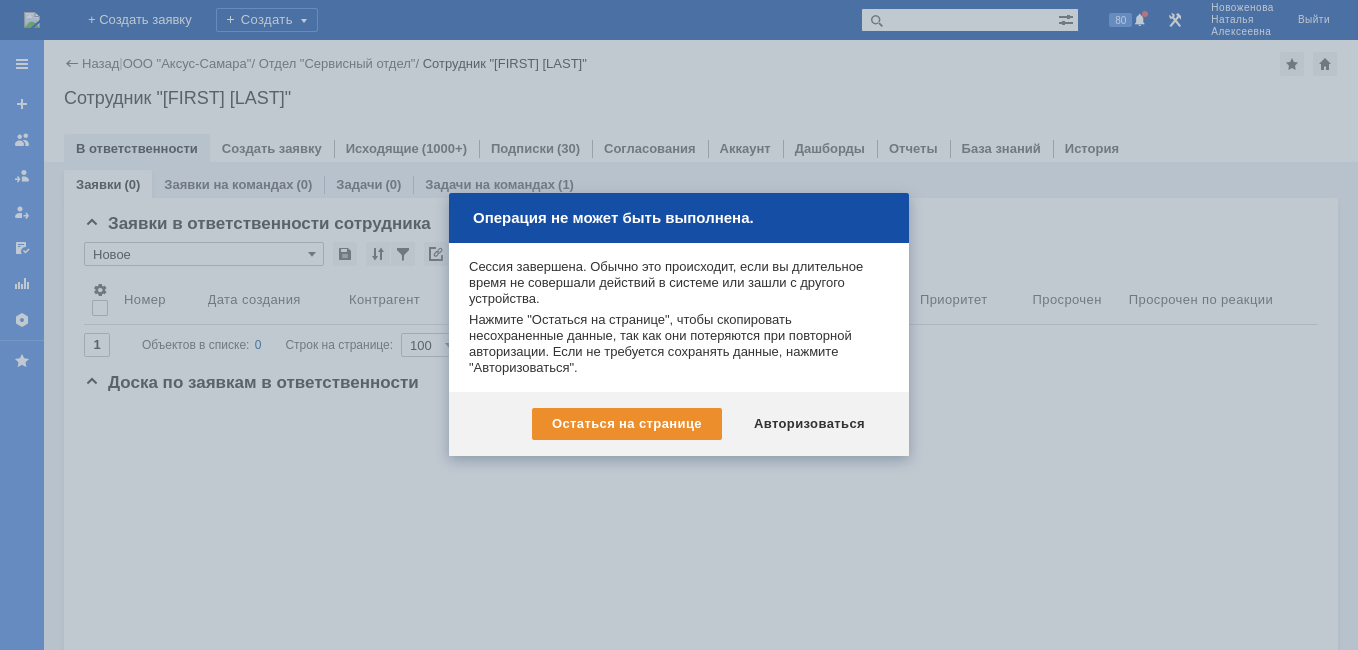 click on "Авторизоваться" at bounding box center [809, 424] 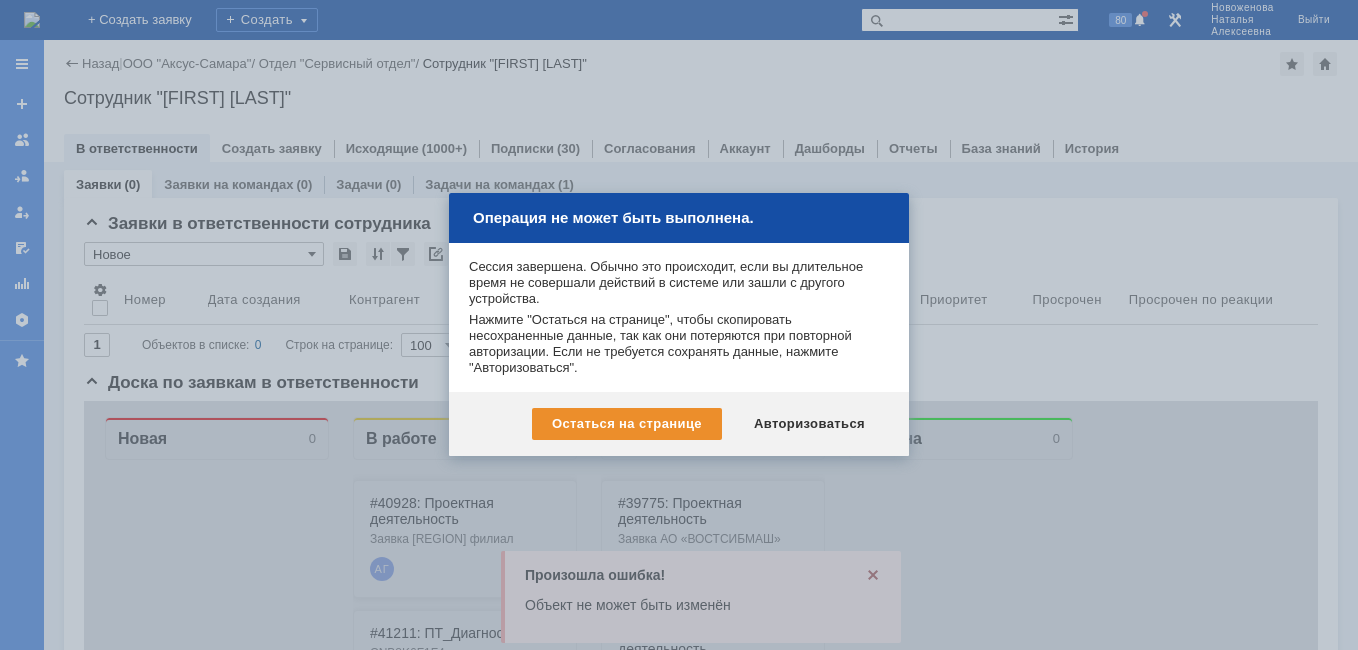 scroll, scrollTop: 0, scrollLeft: 0, axis: both 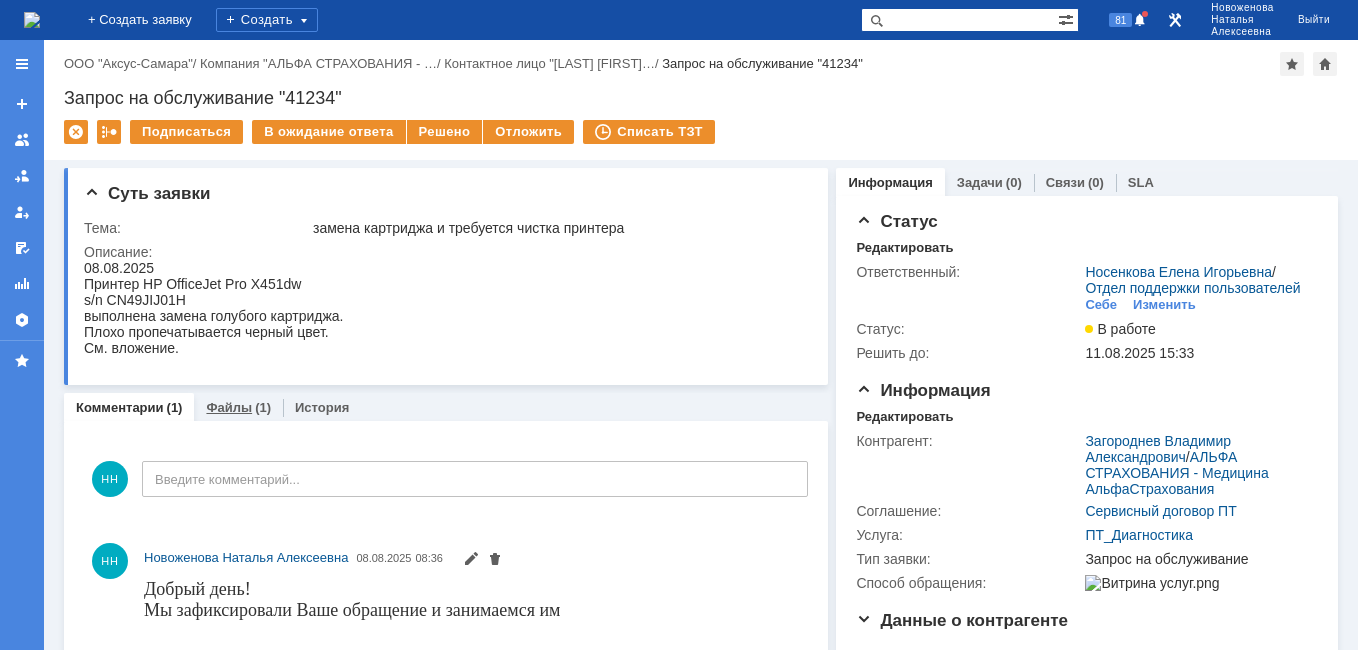 click on "Файлы (1)" at bounding box center (238, 407) 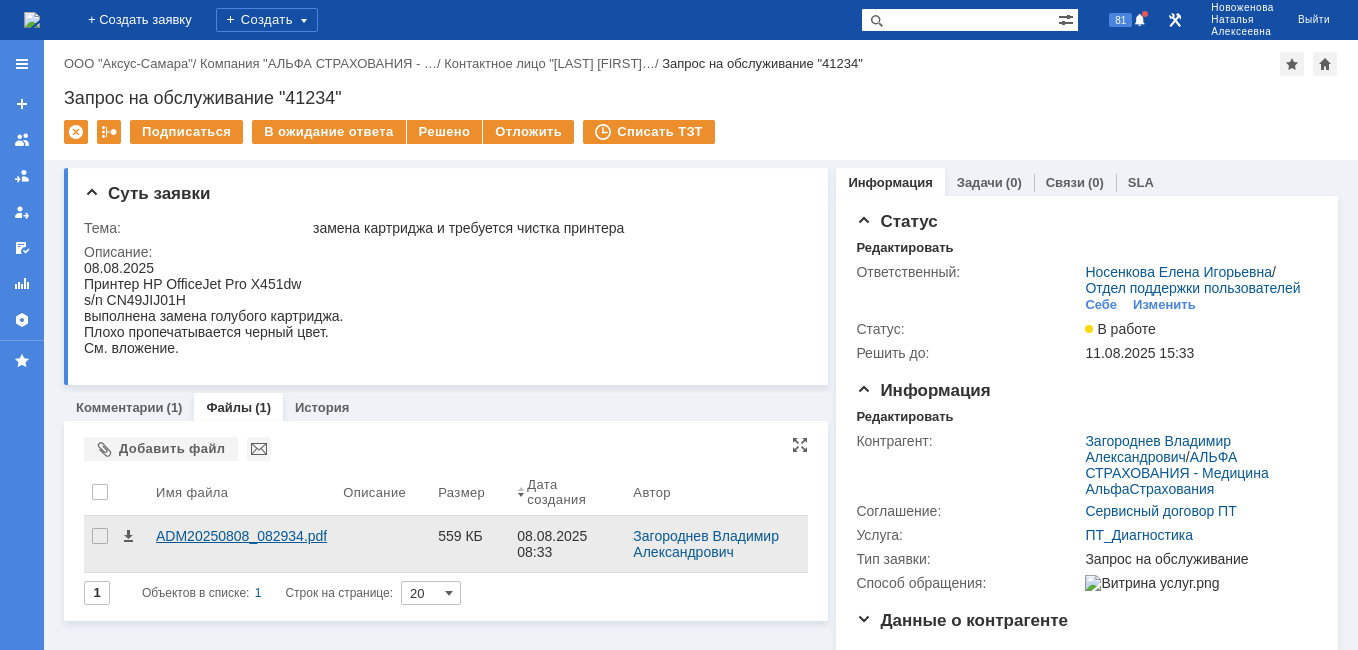 click on "ADM20250808_082934.pdf" at bounding box center (241, 544) 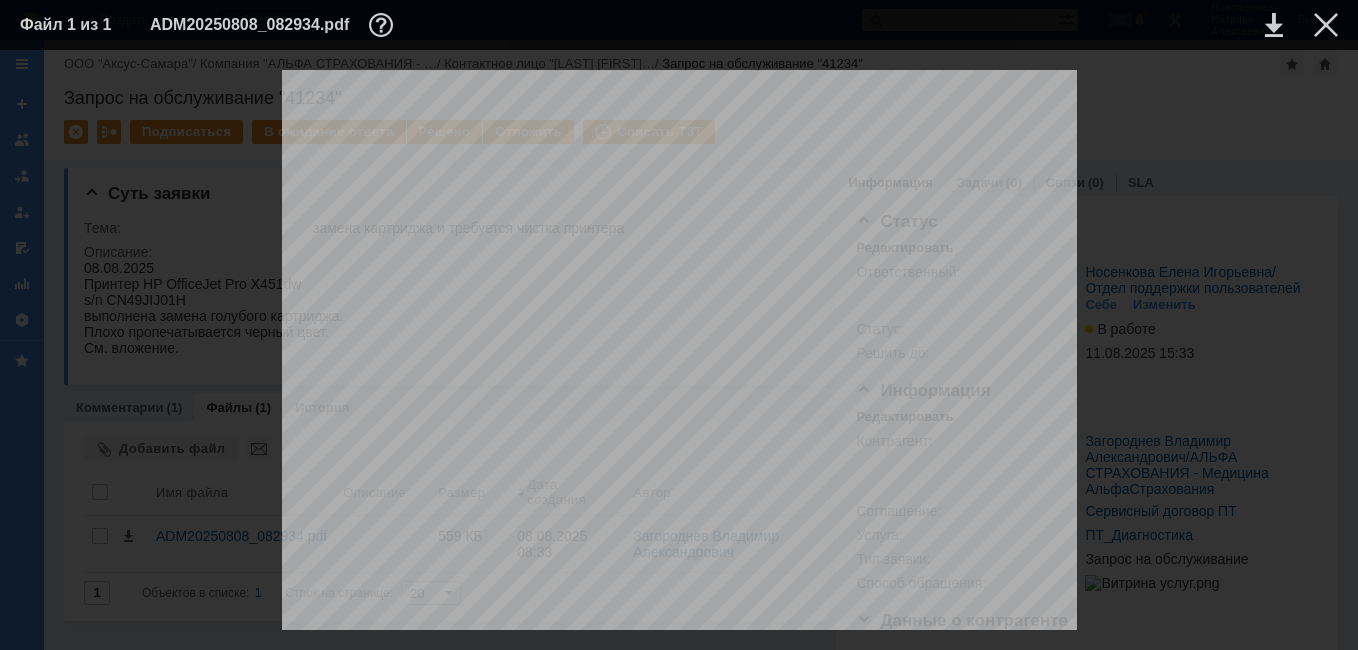 scroll, scrollTop: 0, scrollLeft: 0, axis: both 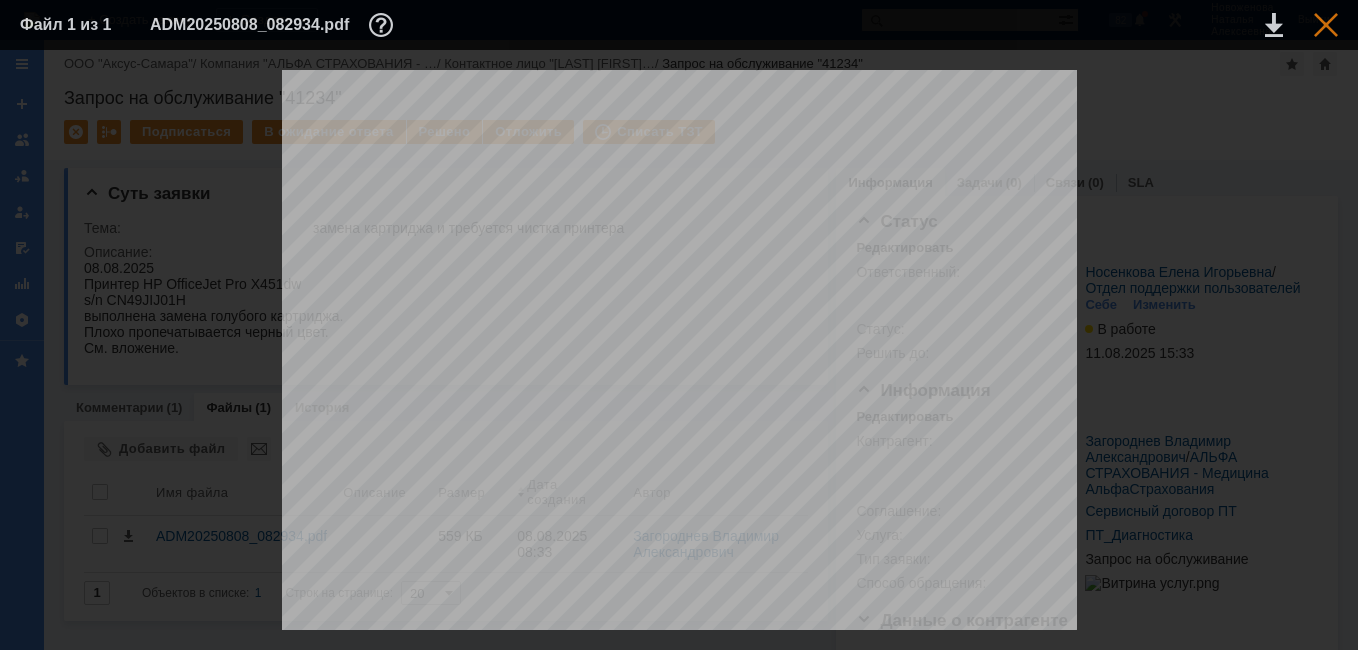 click at bounding box center (1326, 25) 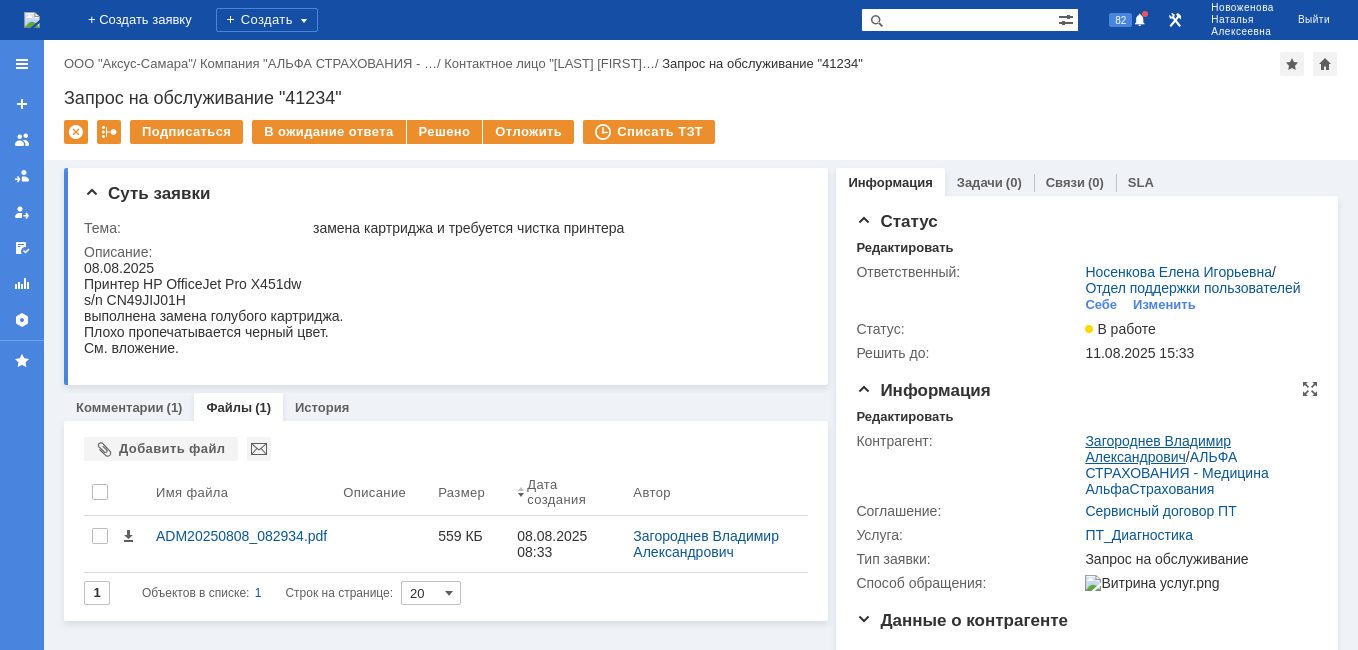 click on "Загороднев Владимир Александрович" at bounding box center (1158, 449) 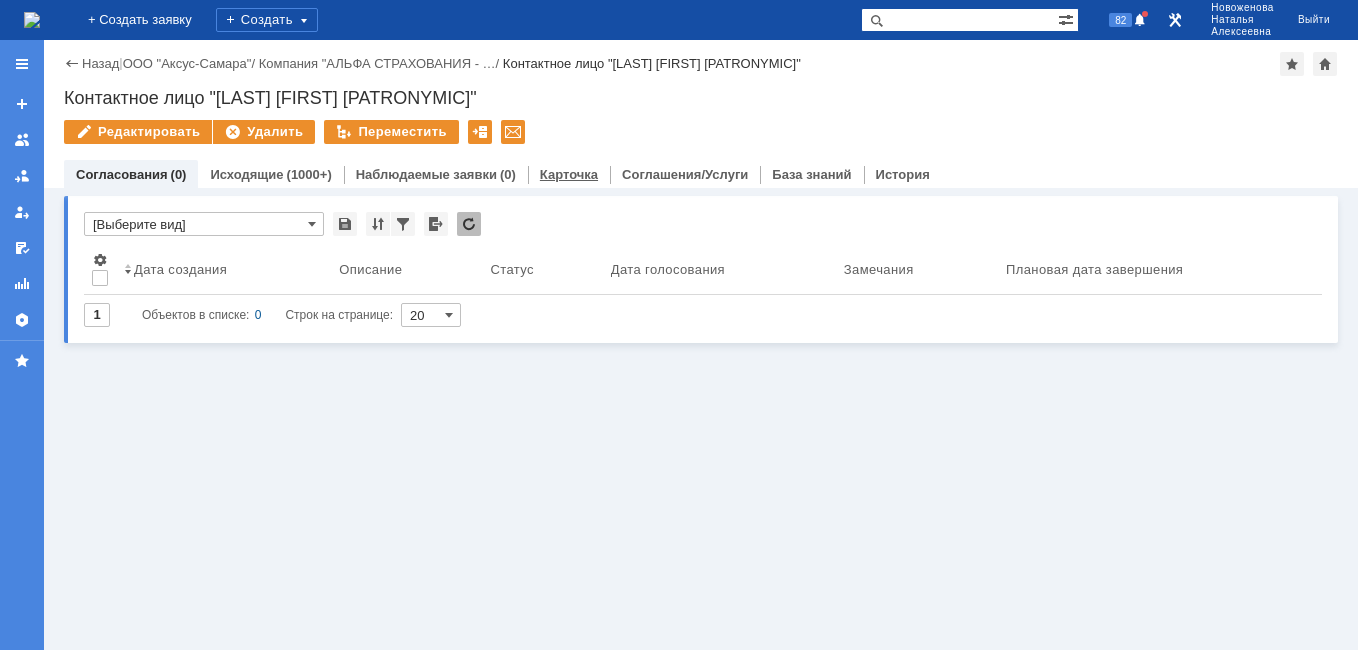 click on "Карточка" at bounding box center (569, 174) 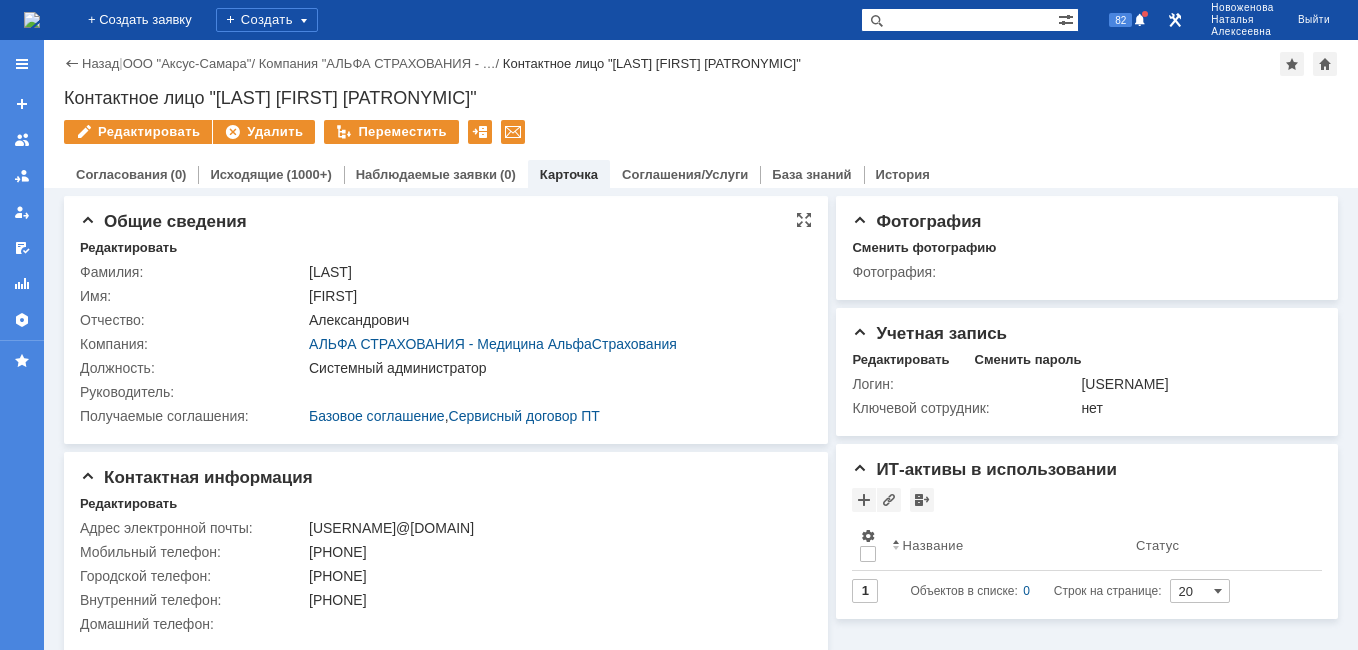 scroll, scrollTop: 10, scrollLeft: 0, axis: vertical 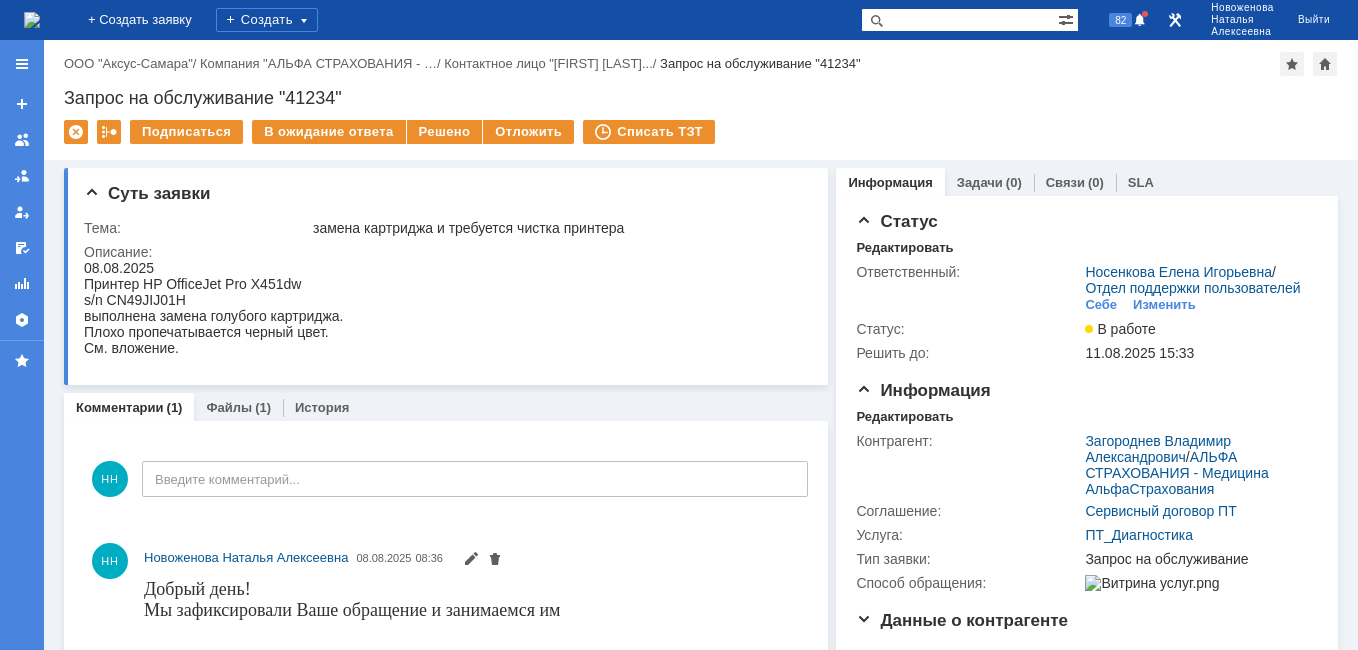 drag, startPoint x: 285, startPoint y: 624, endPoint x: 84, endPoint y: 277, distance: 401.01123 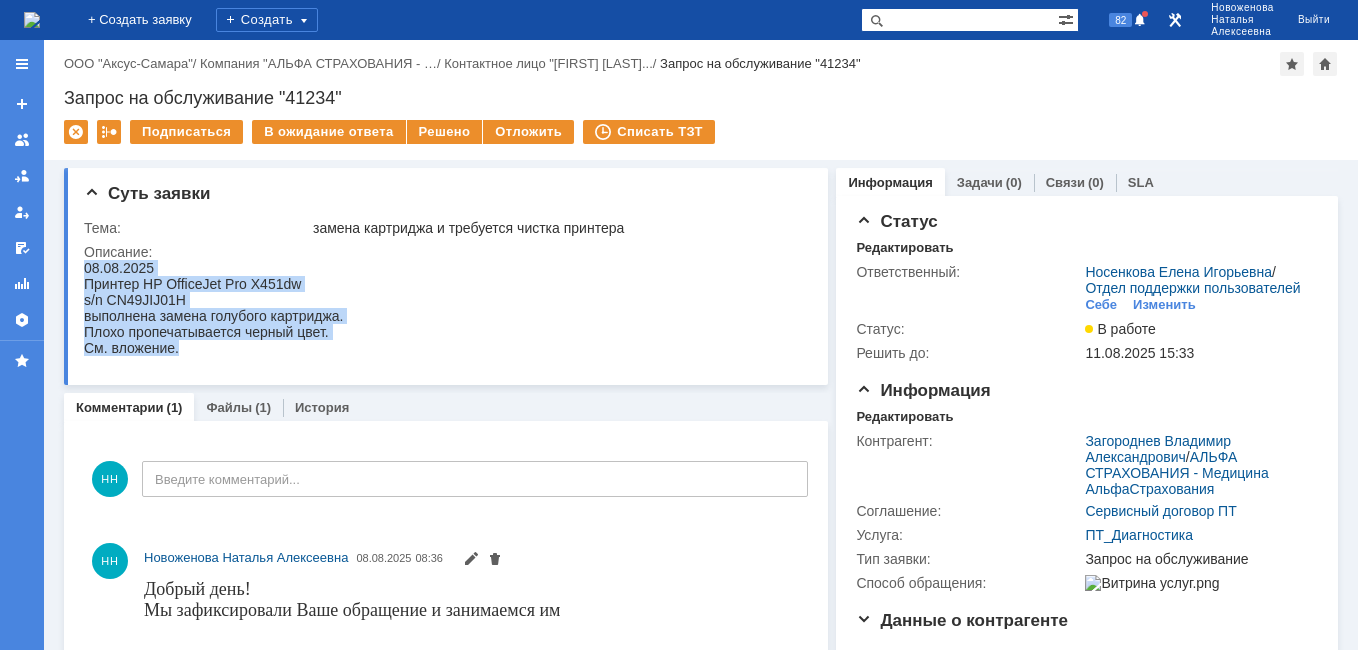 drag, startPoint x: 86, startPoint y: 270, endPoint x: 208, endPoint y: 357, distance: 149.84325 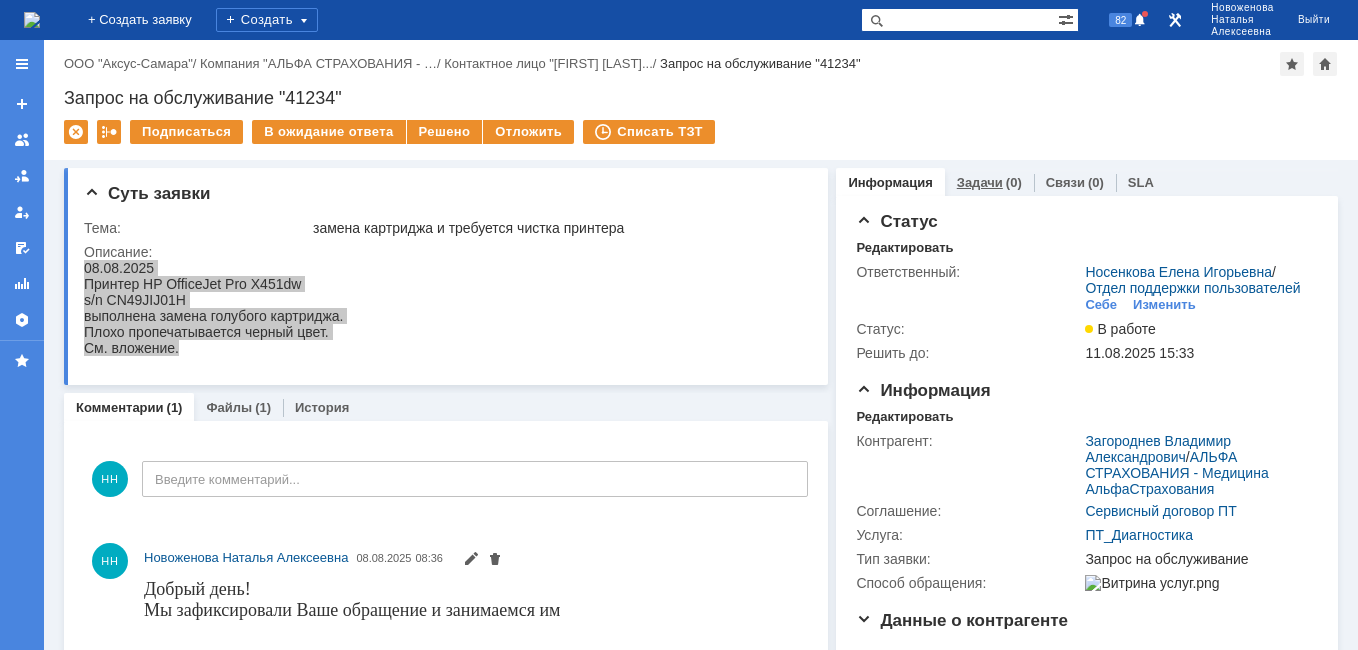 click on "Задачи" at bounding box center (980, 182) 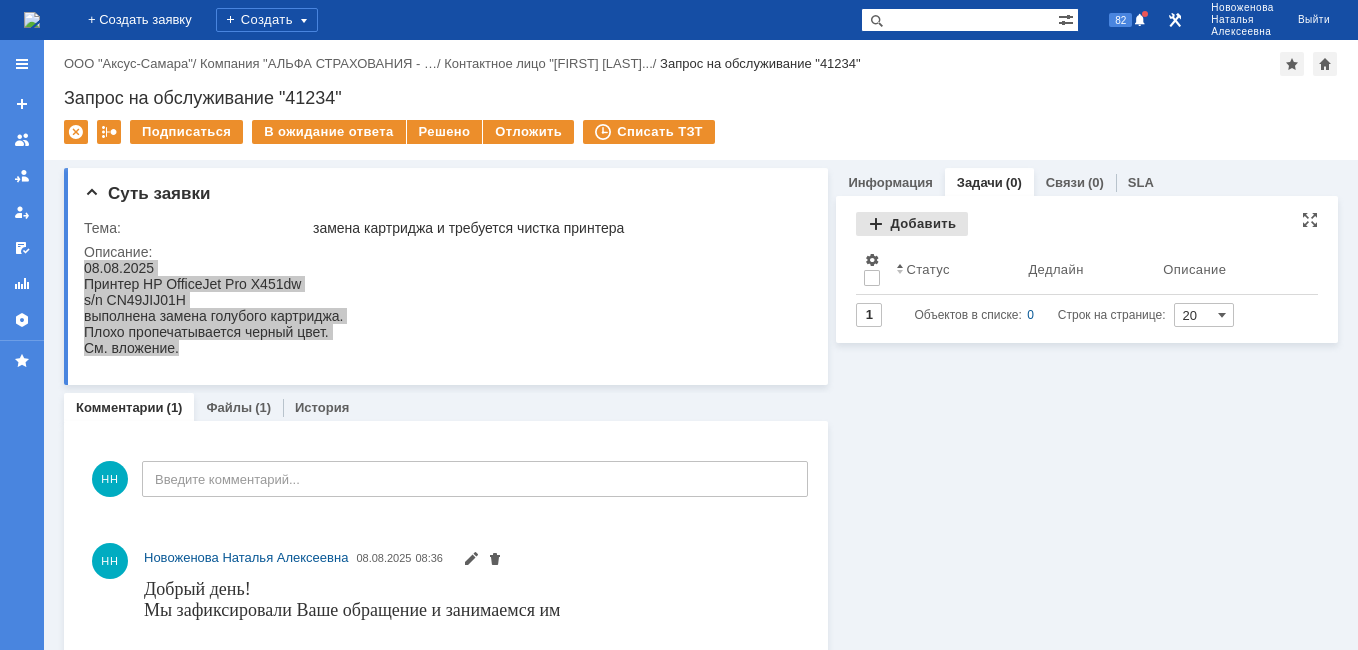 click on "Добавить" at bounding box center [912, 224] 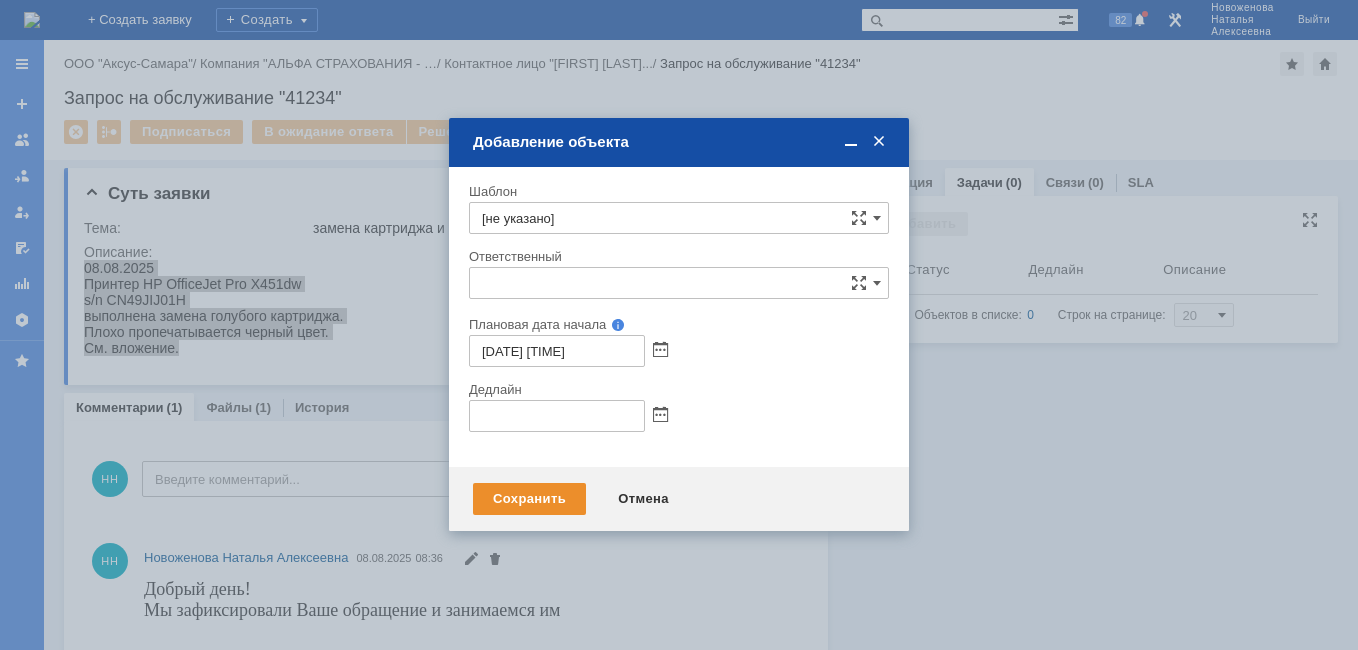 type on "[не указано]" 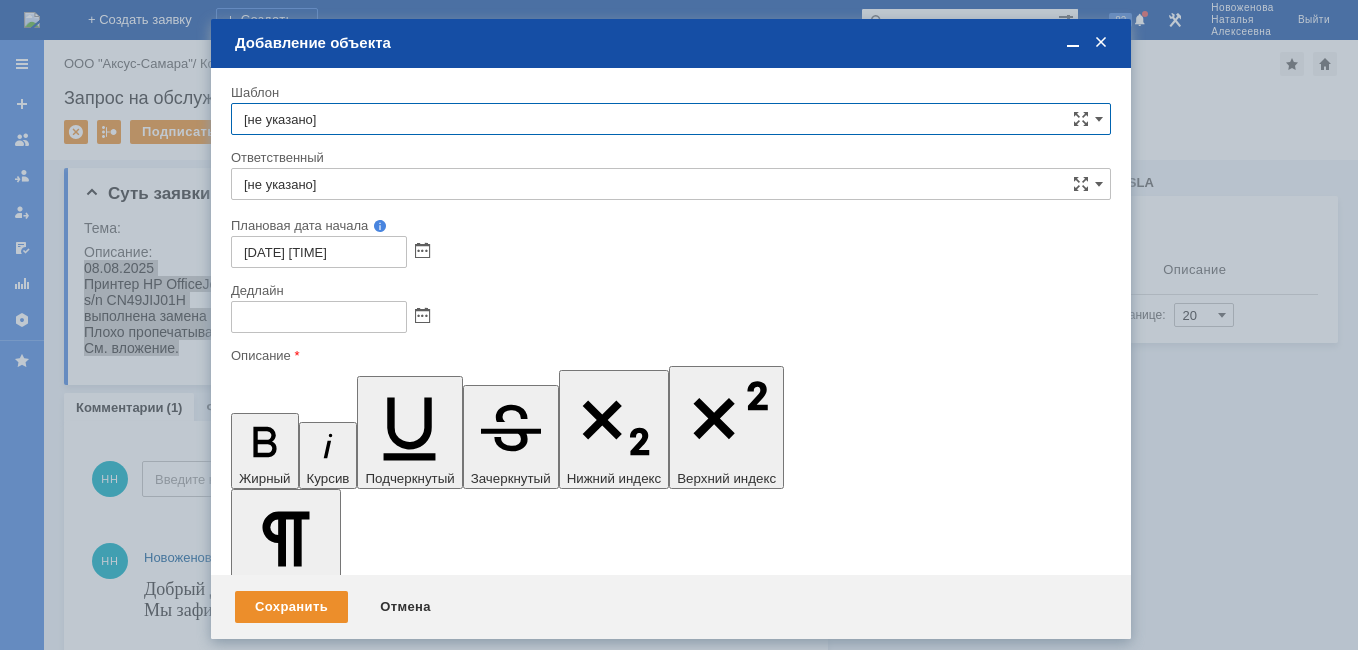 scroll, scrollTop: 0, scrollLeft: 0, axis: both 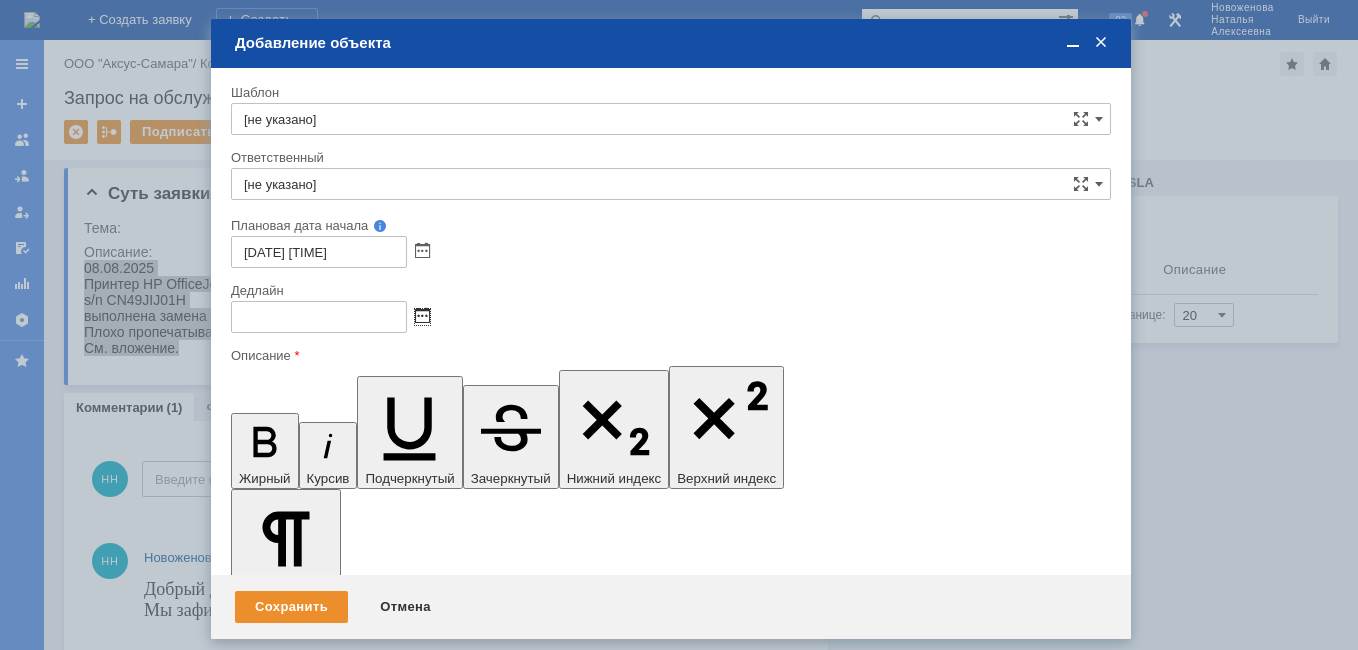 click at bounding box center (422, 317) 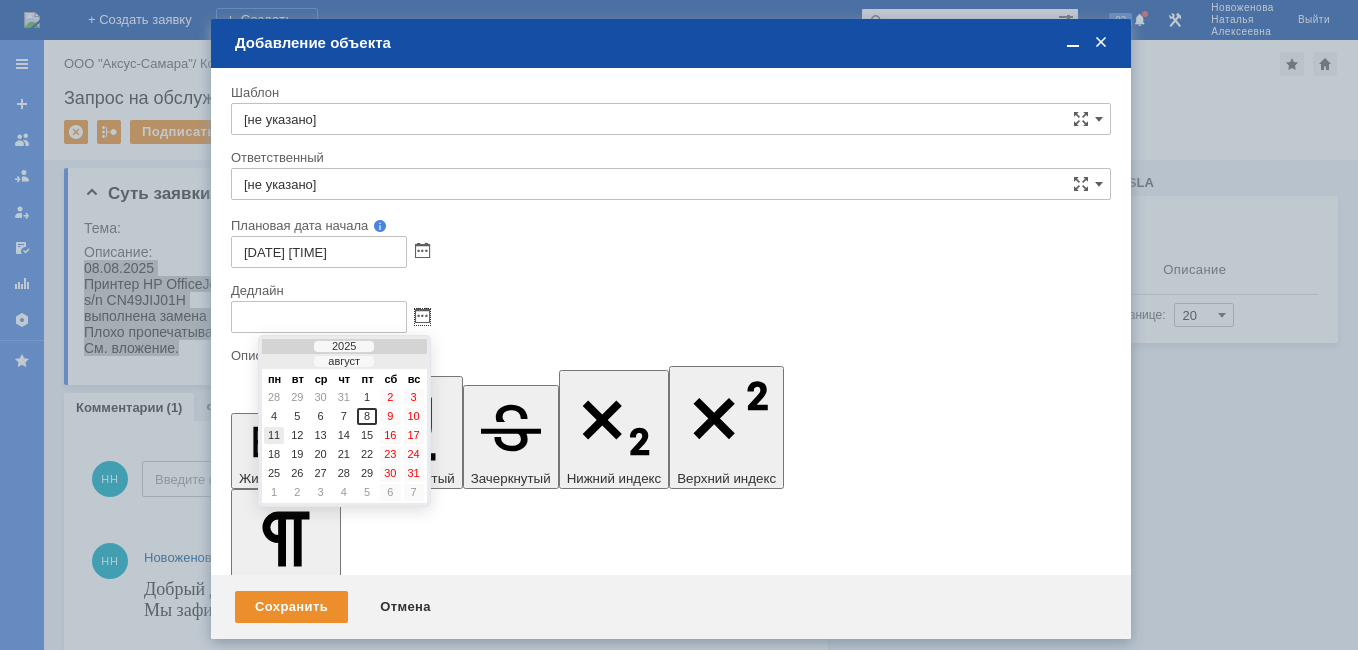 click on "11" at bounding box center [274, 435] 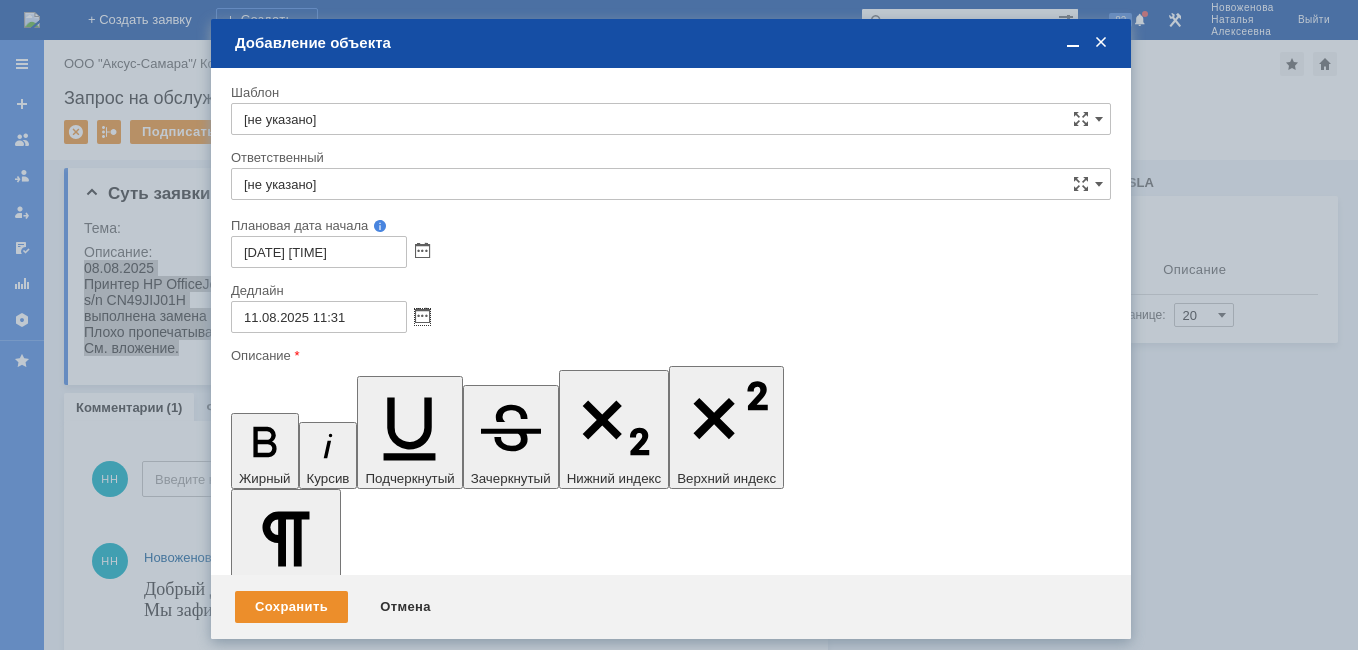 click on "11.08.2025 11:31" at bounding box center [319, 317] 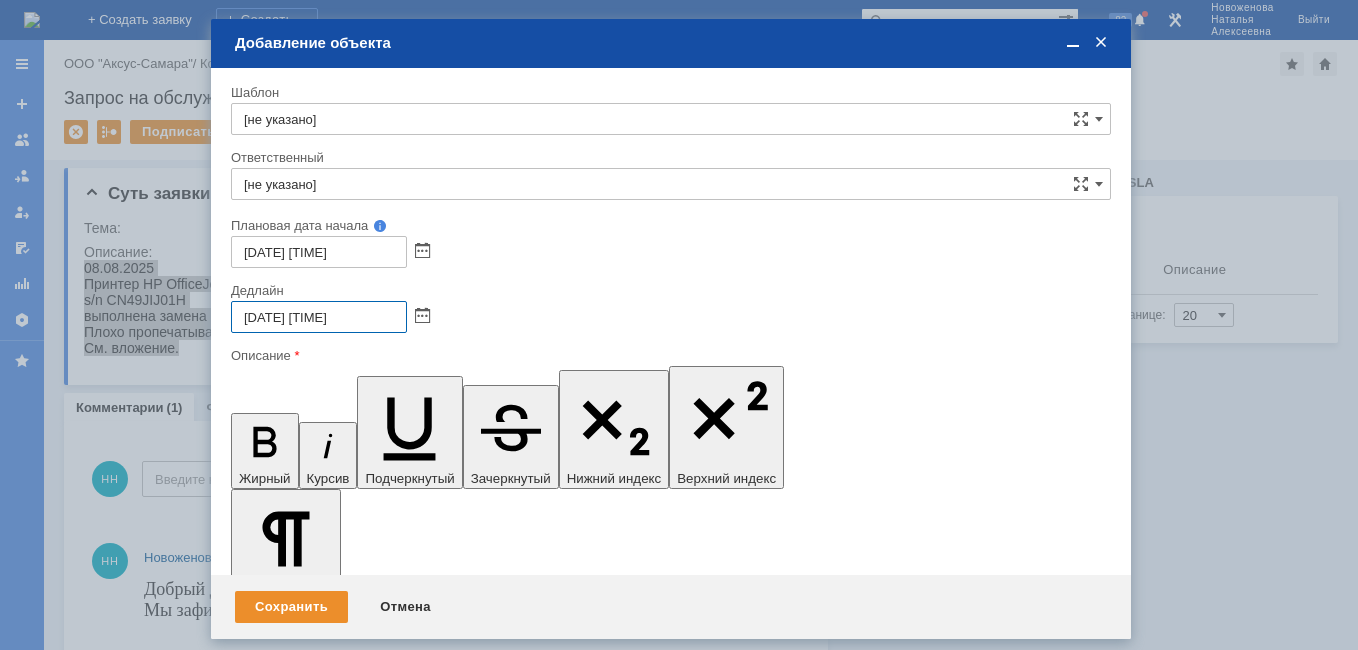 type on "11.08.2025 16:31" 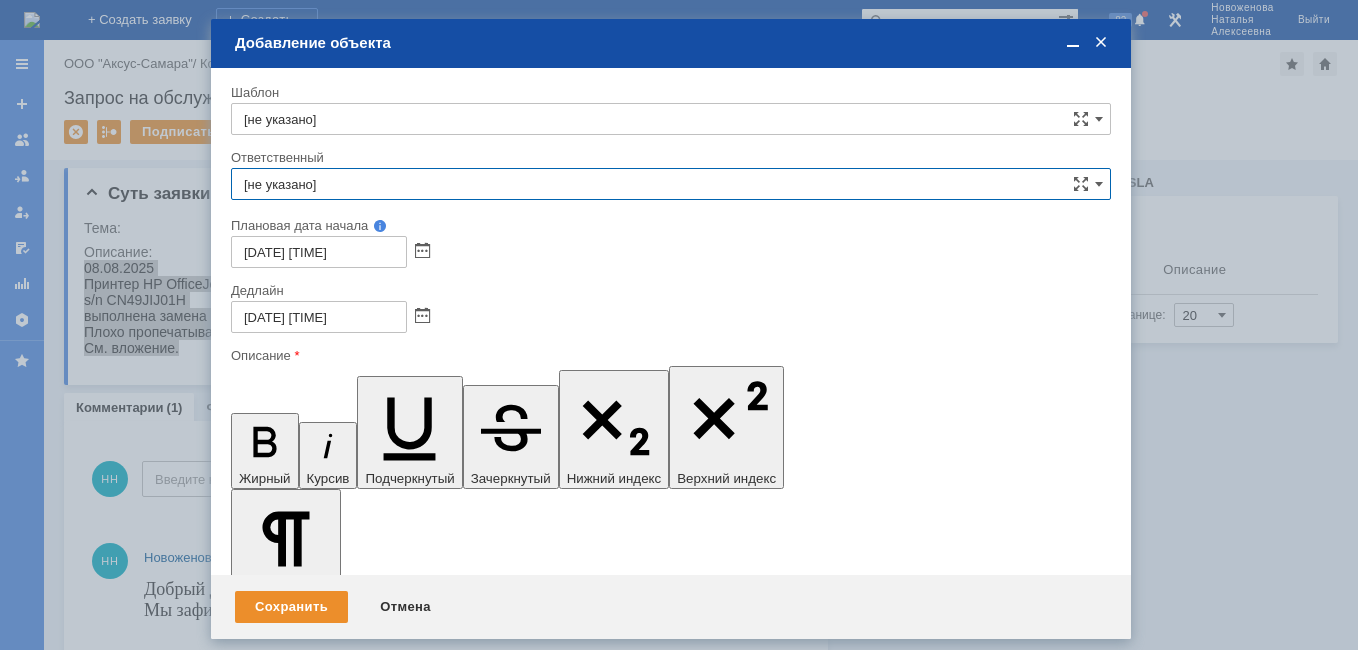 click on "[не указано]" at bounding box center [671, 184] 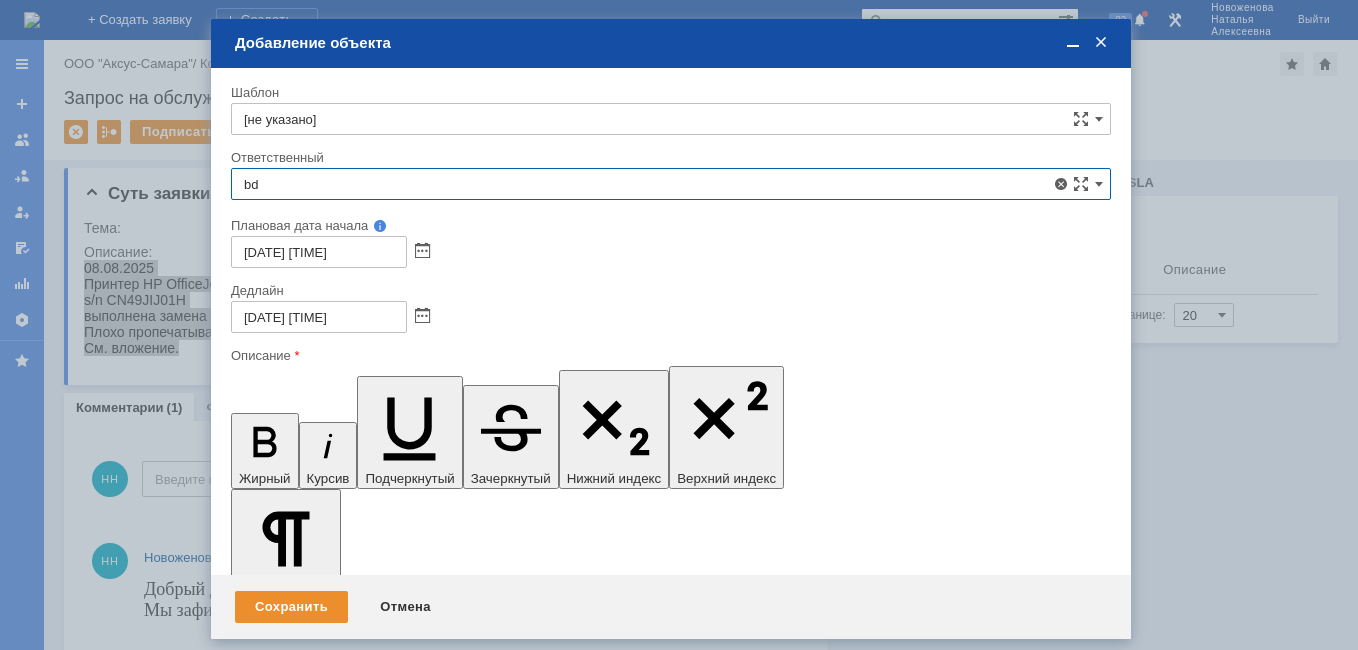 type on "b" 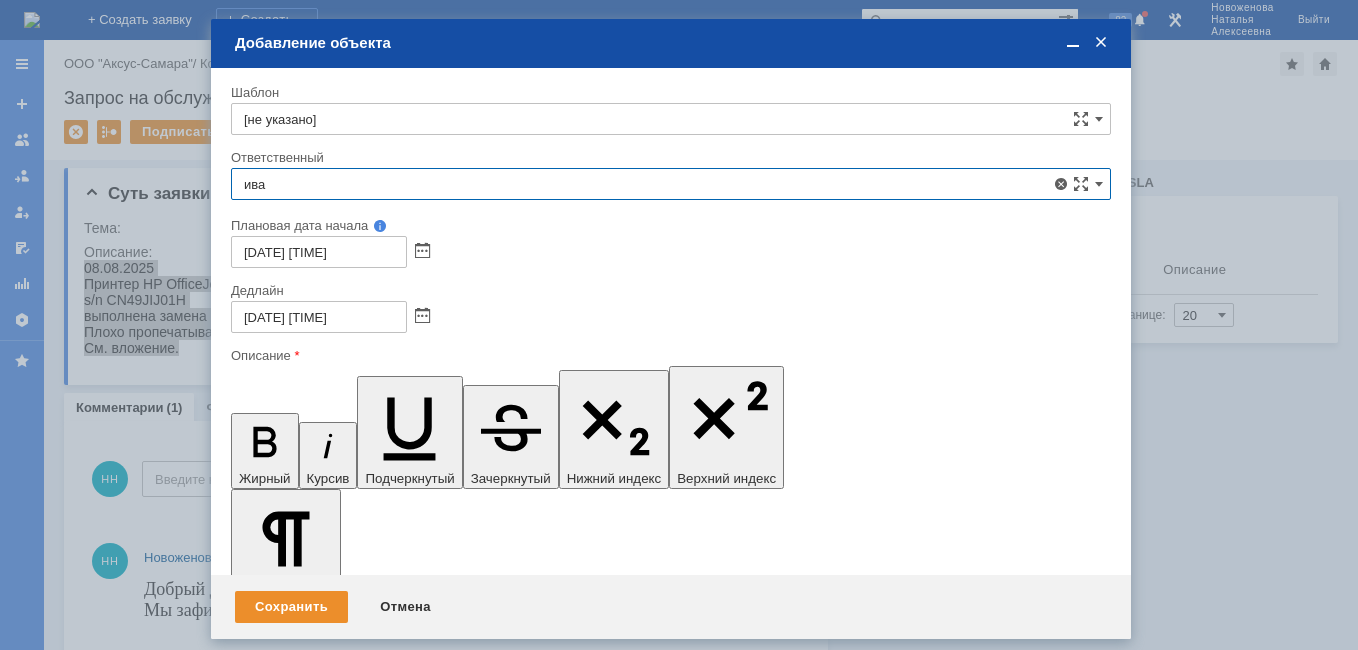 scroll, scrollTop: 102, scrollLeft: 0, axis: vertical 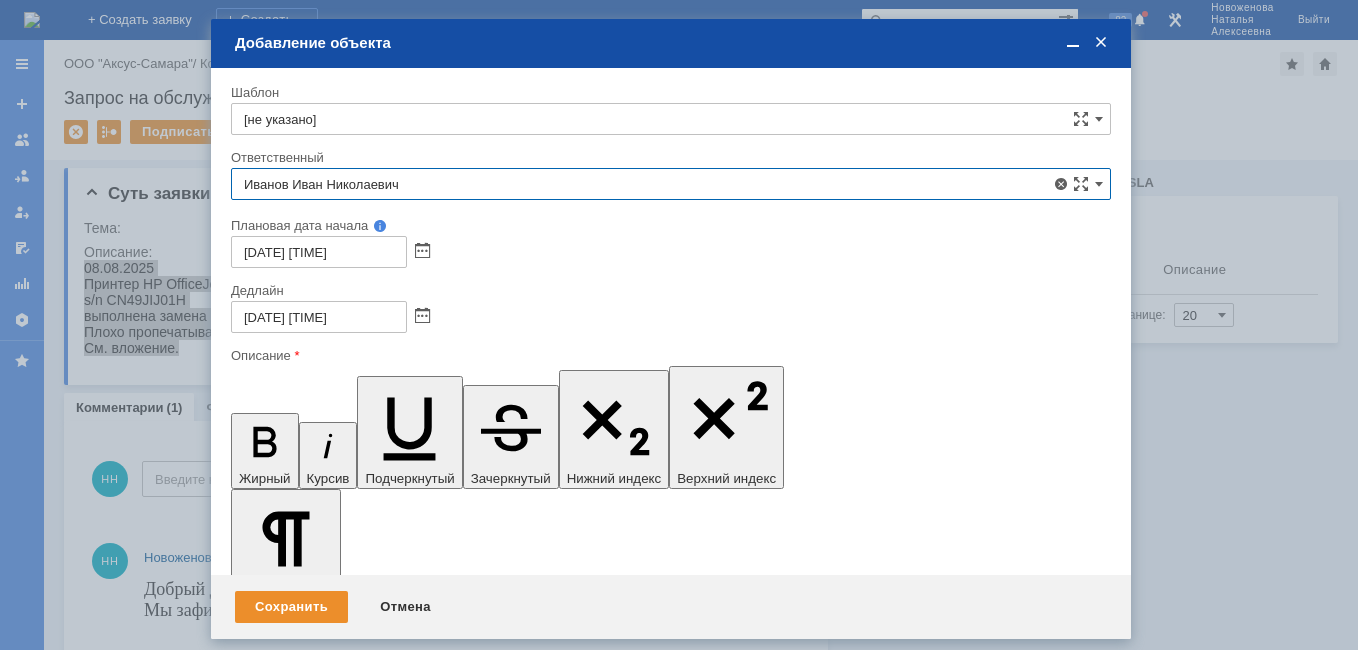 type on "Иванов Иван Николаевич" 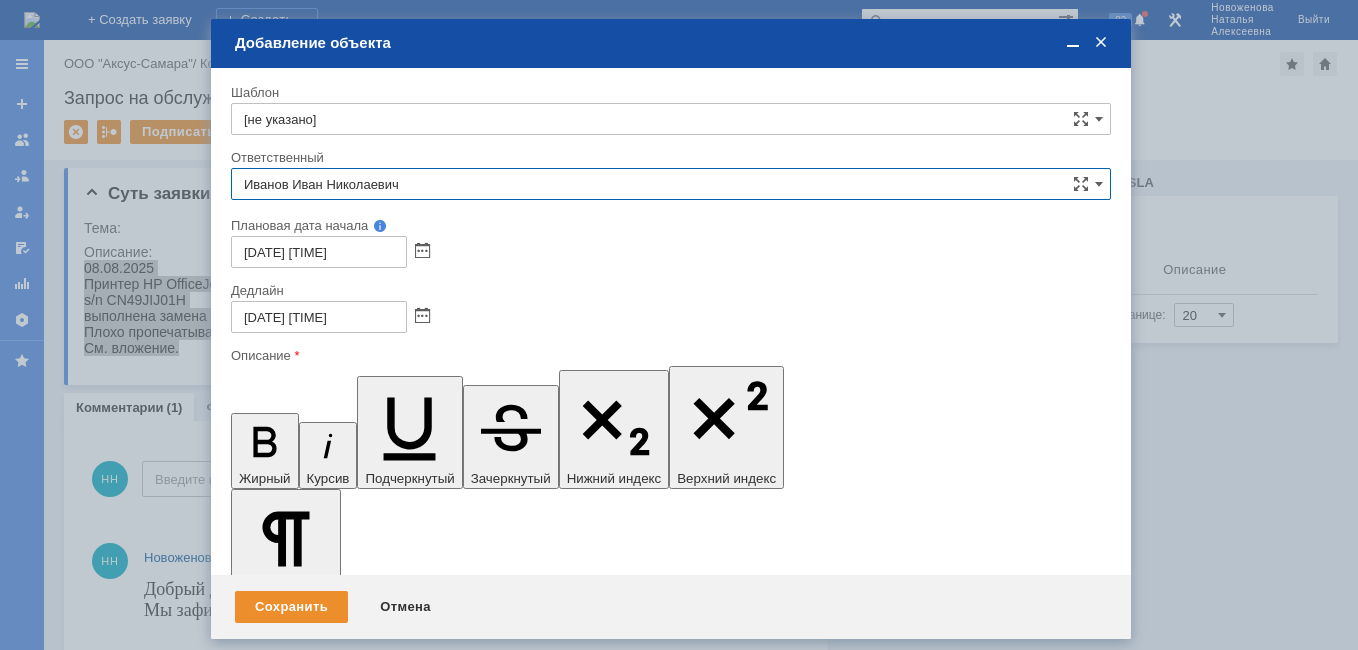 click at bounding box center (394, 5723) 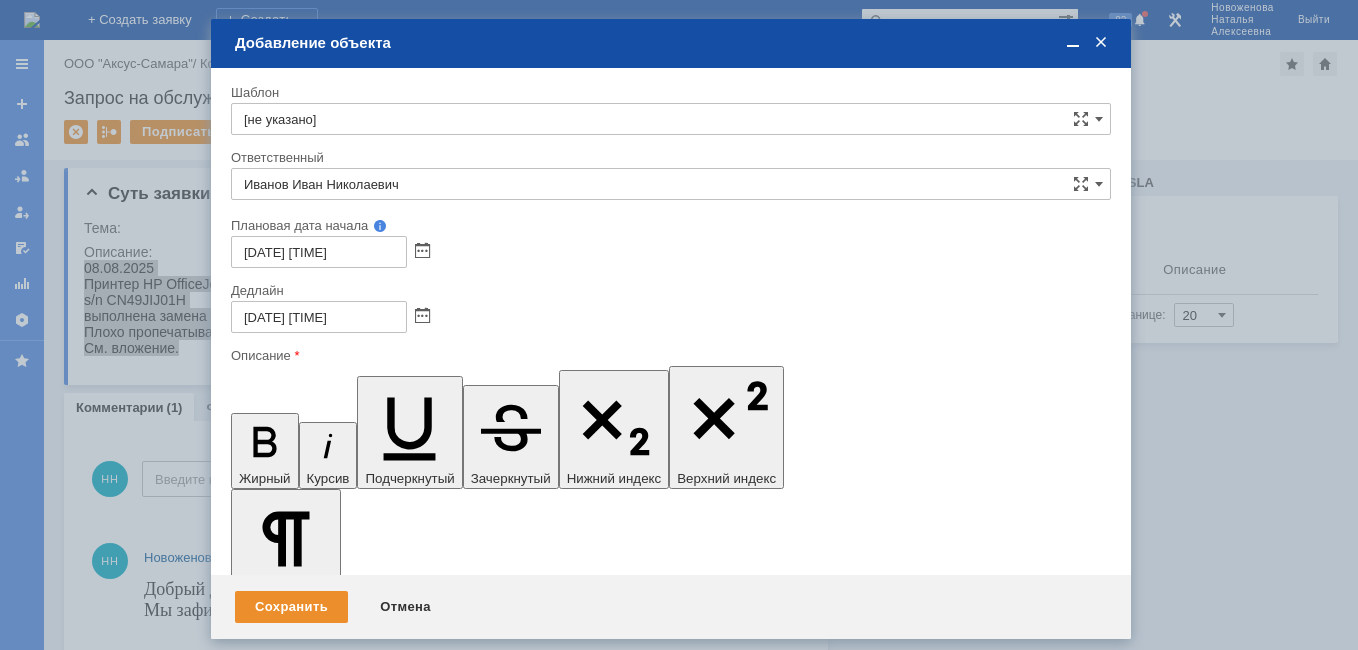 drag, startPoint x: 342, startPoint y: 5715, endPoint x: 471, endPoint y: 6117, distance: 422.1907 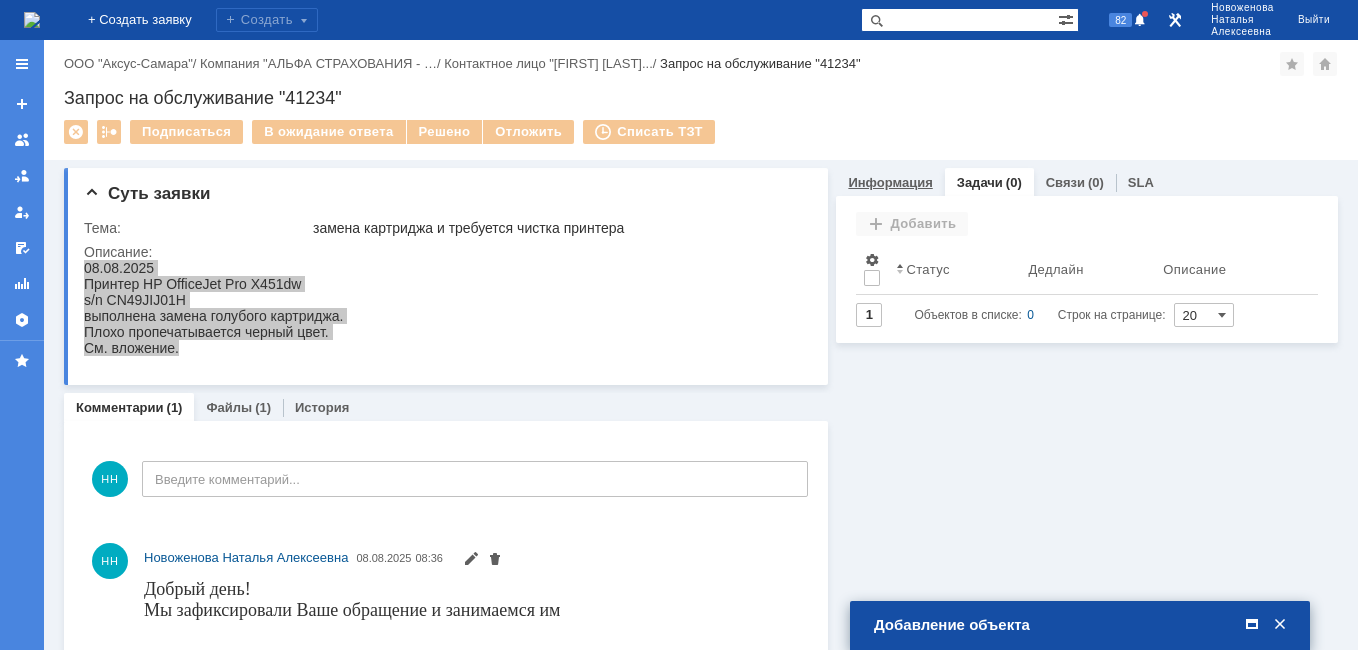 click on "Информация" at bounding box center [890, 182] 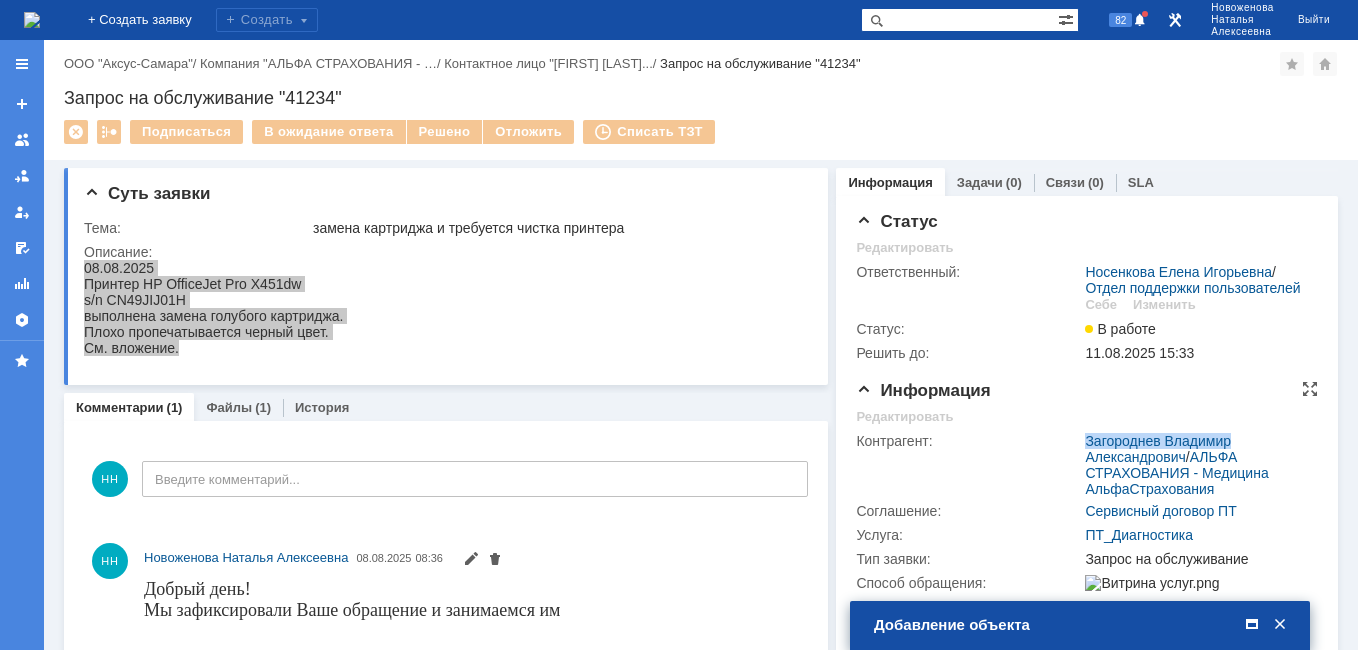 drag, startPoint x: 1064, startPoint y: 452, endPoint x: 1232, endPoint y: 451, distance: 168.00298 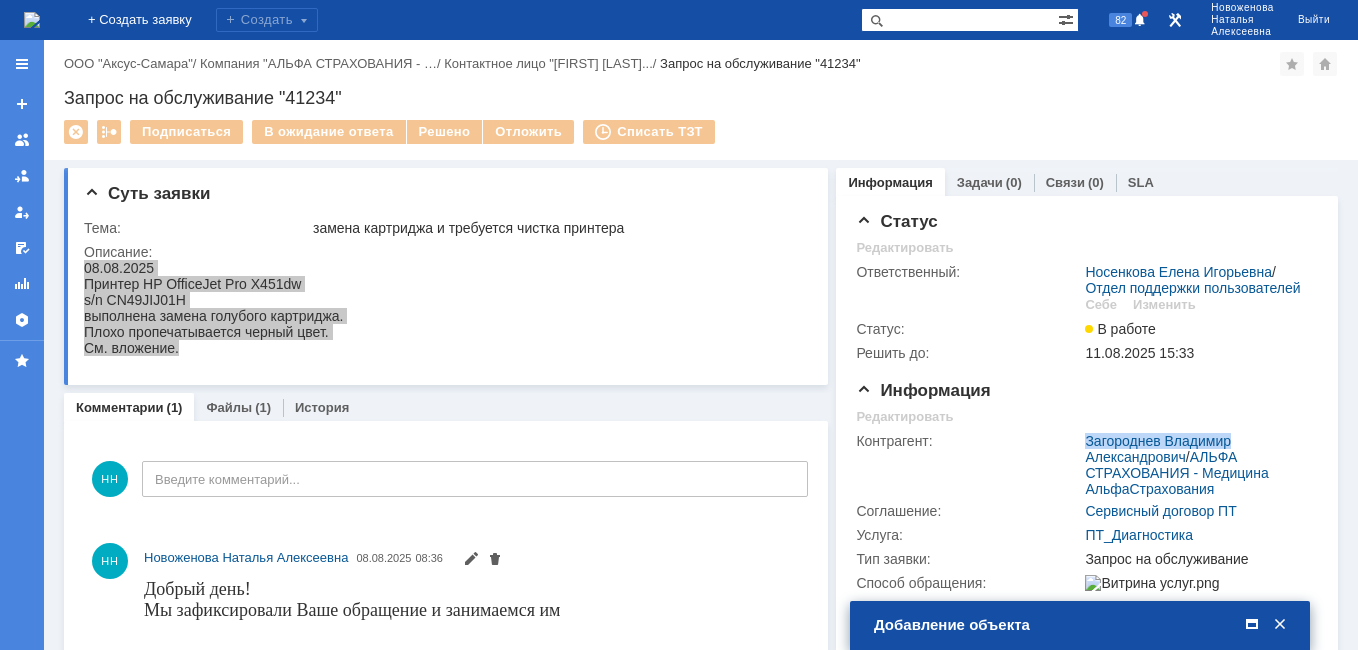 click at bounding box center (1252, 625) 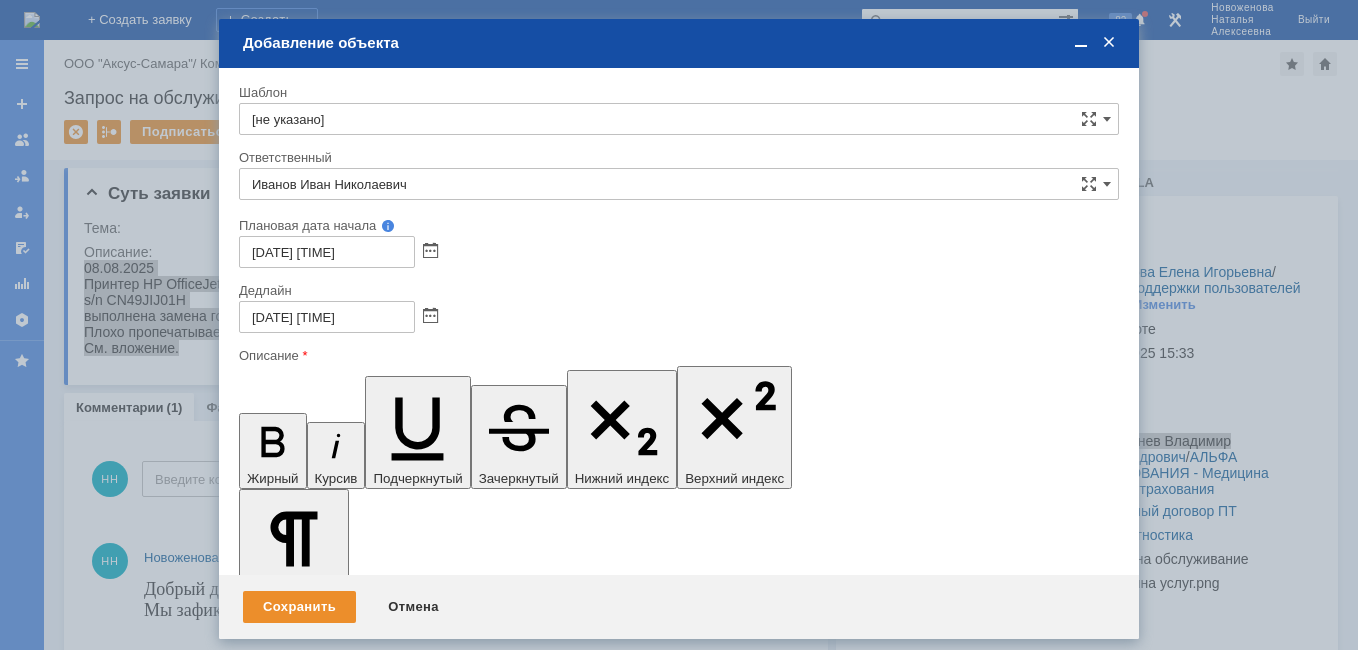 click on "Плохо пропечатывается черный цвет." at bounding box center [402, 5755] 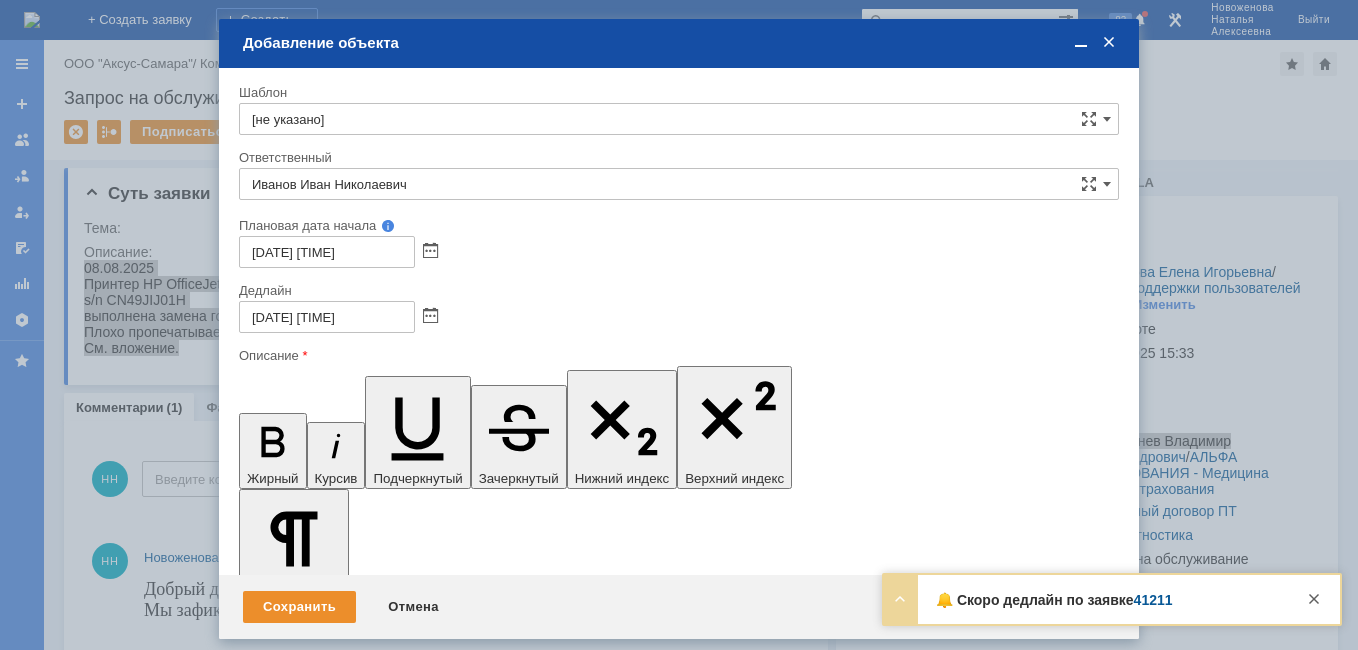 drag, startPoint x: 455, startPoint y: 5818, endPoint x: 246, endPoint y: 5800, distance: 209.77368 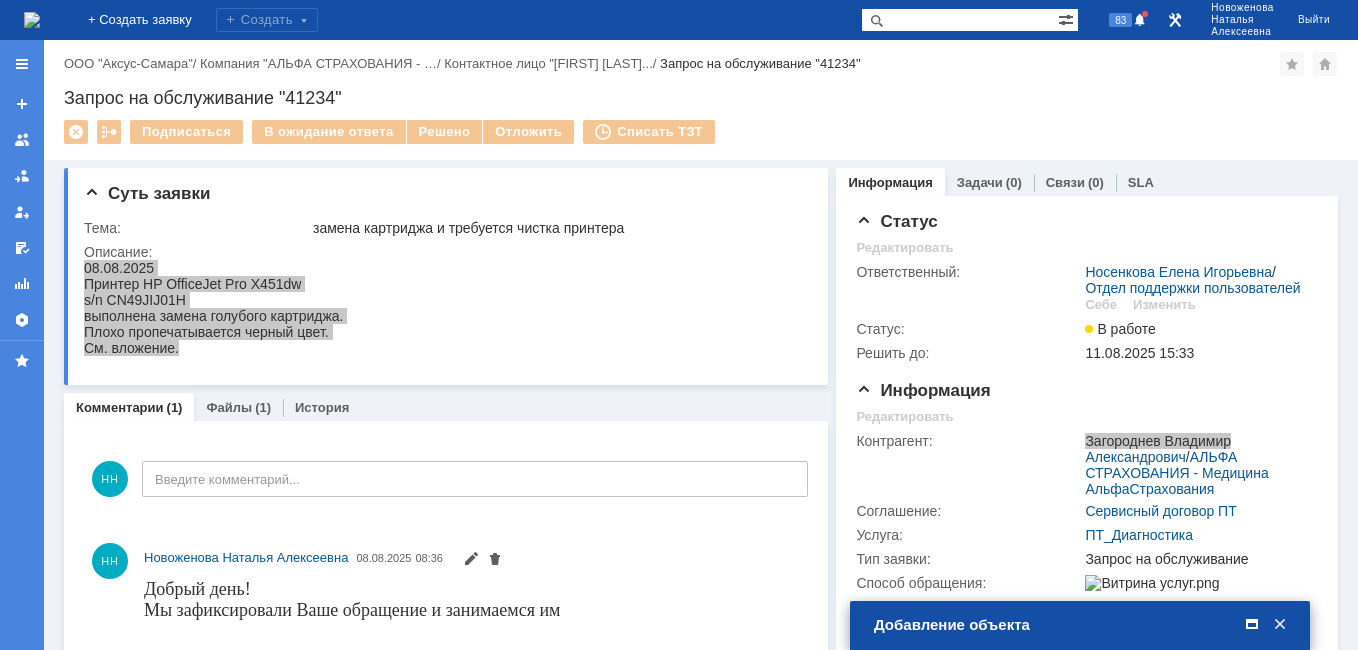 click at bounding box center [1252, 625] 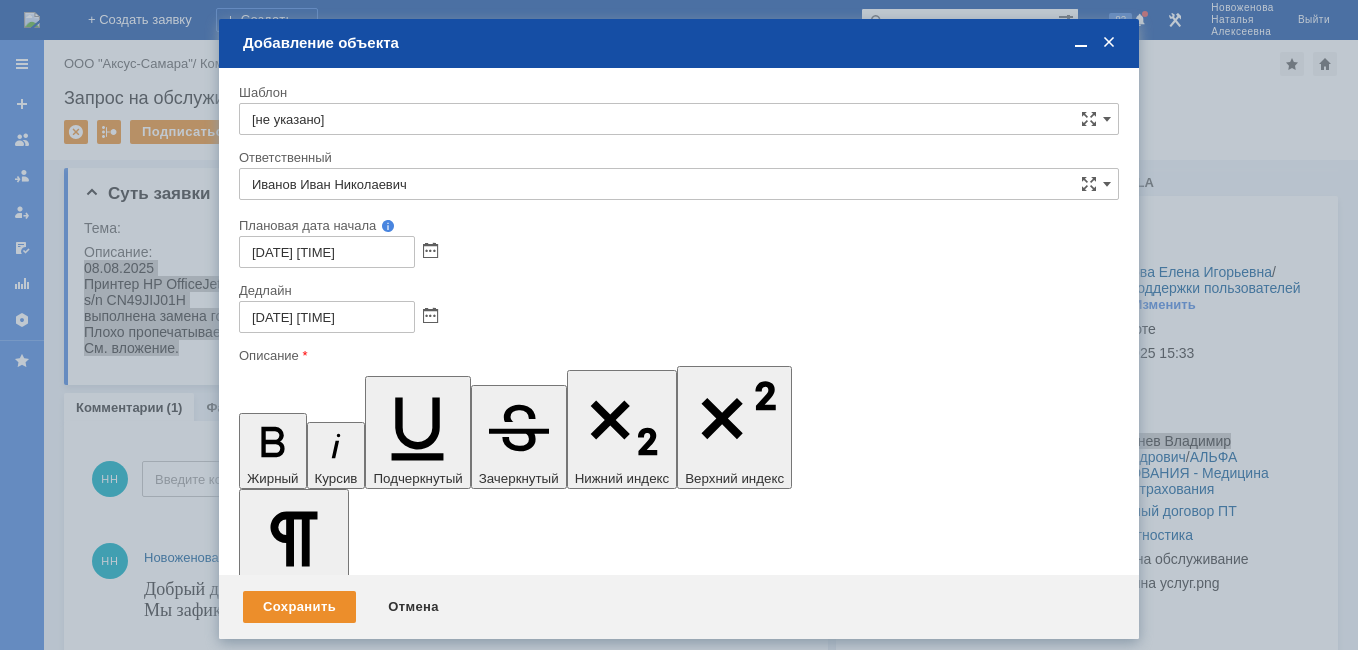 click on "Принтер HP OfficeJet Pro X451dw s/n CN49JIJ01H Плохо пропечатывается черный цвет. Конт. лицо:" at bounding box center [402, 5780] 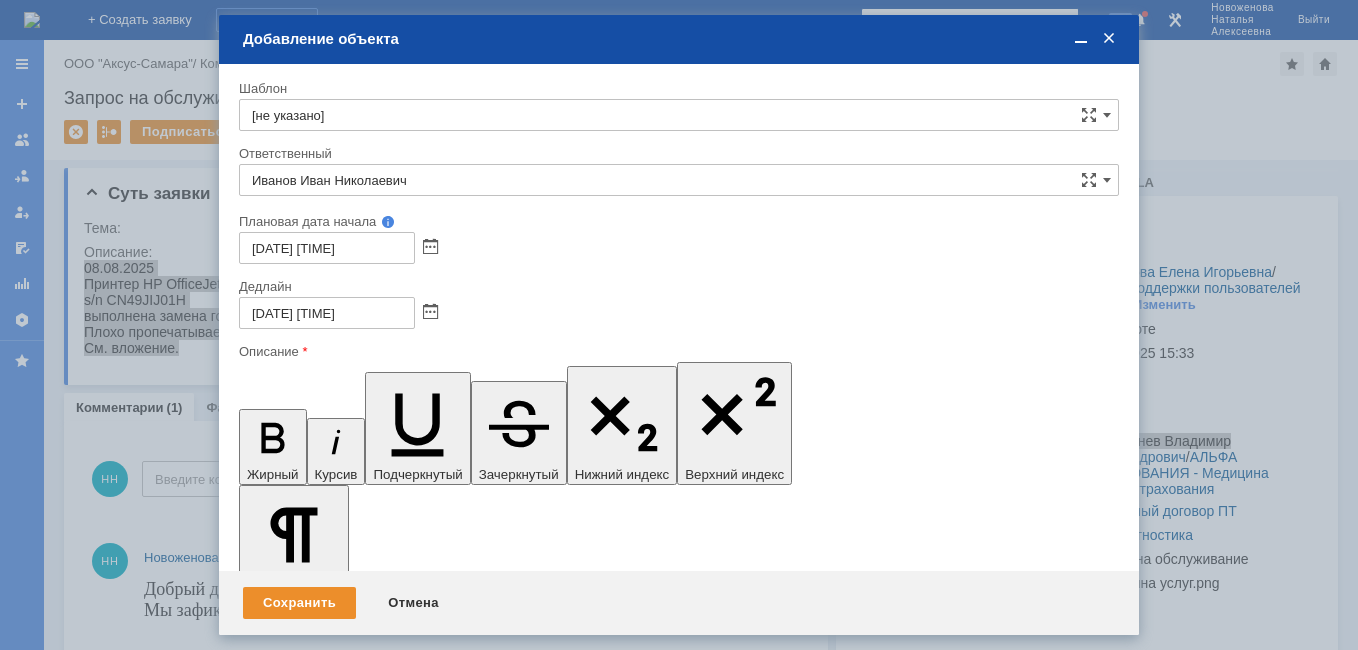click at bounding box center (402, 5719) 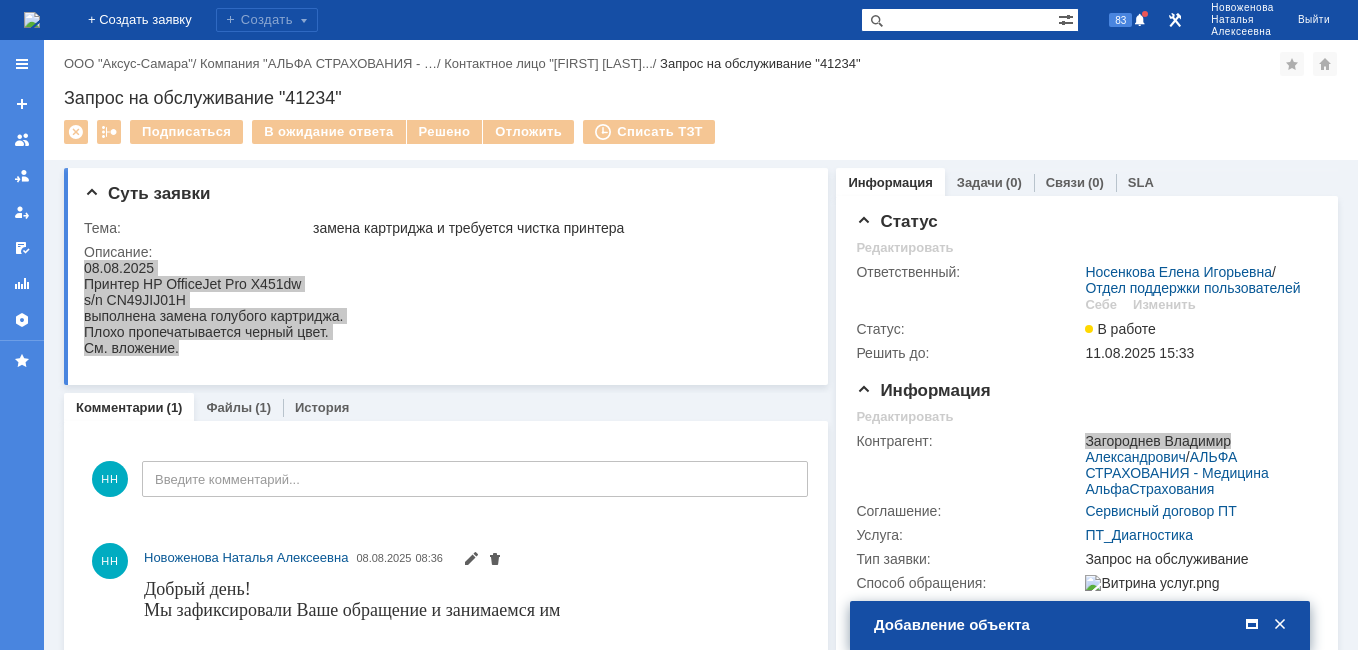 click at bounding box center (1252, 625) 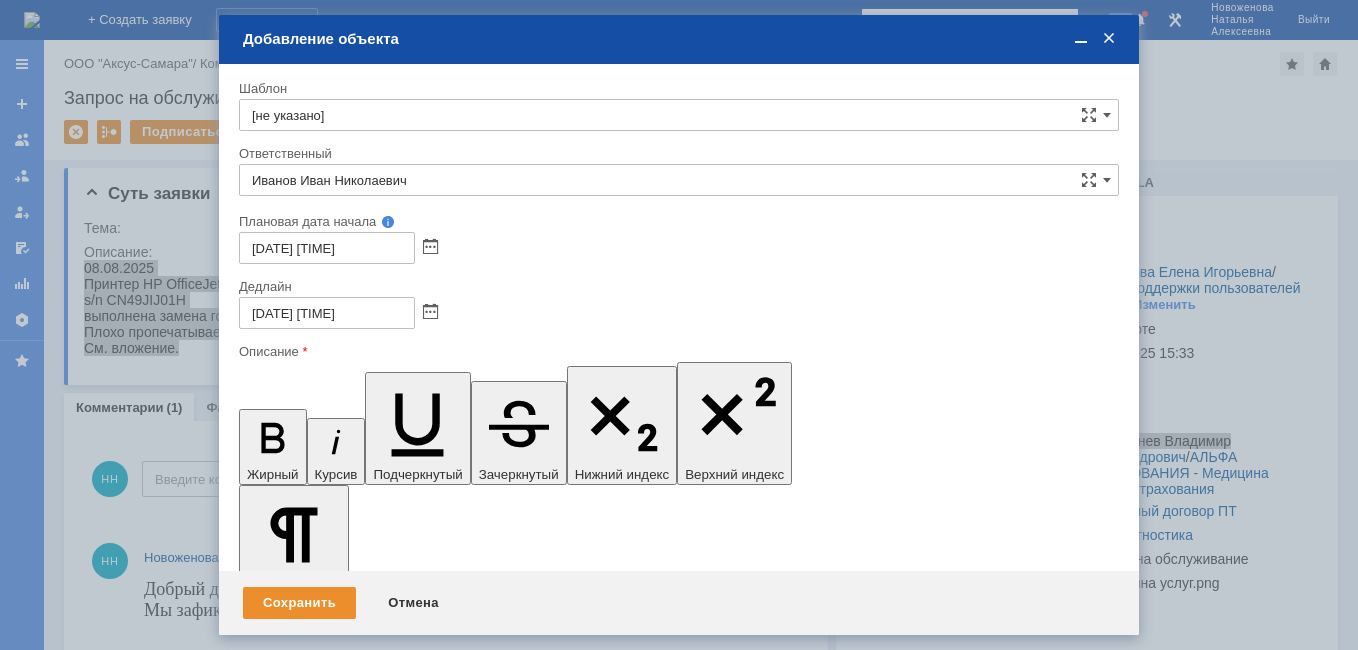 click at bounding box center (402, 5719) 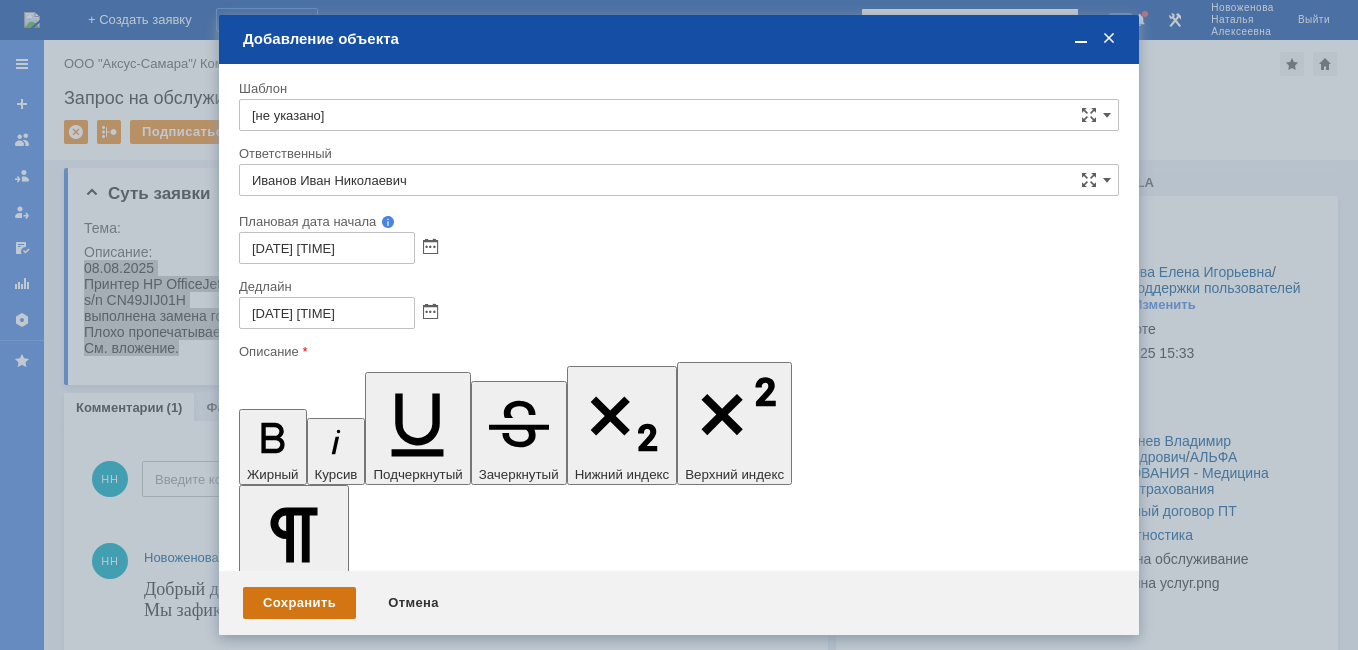 click on "Сохранить" at bounding box center (299, 603) 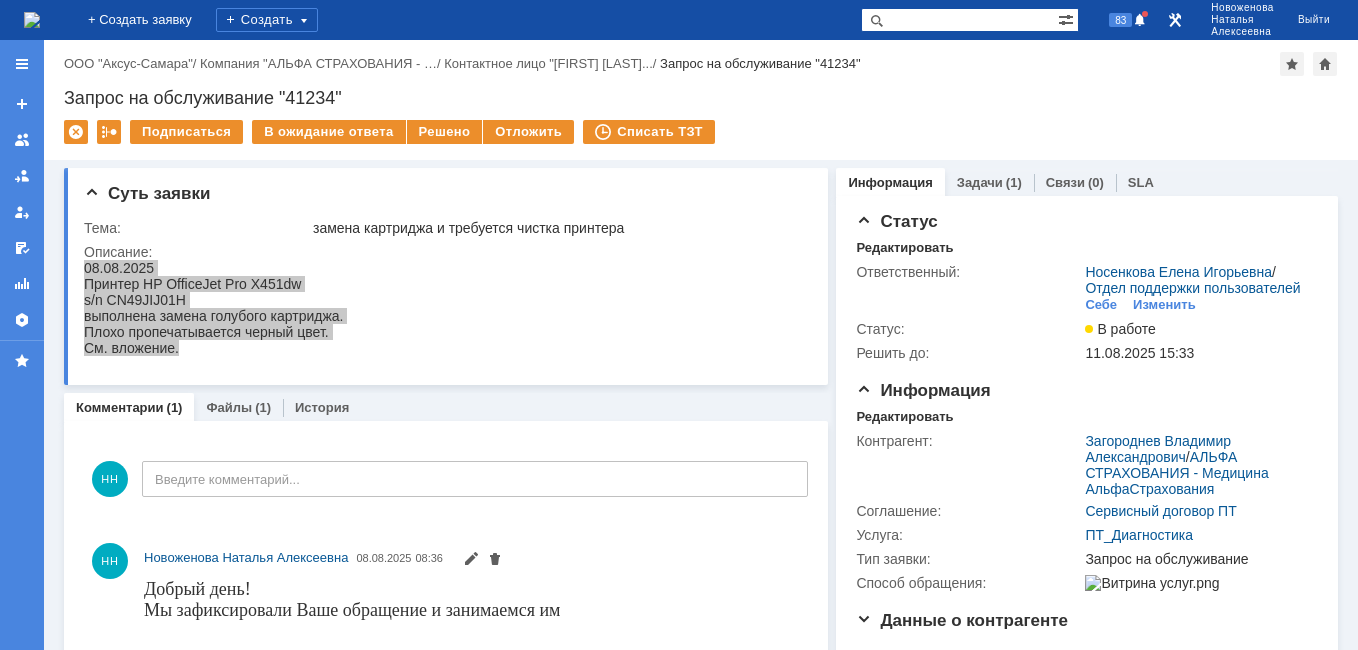 scroll, scrollTop: 0, scrollLeft: 0, axis: both 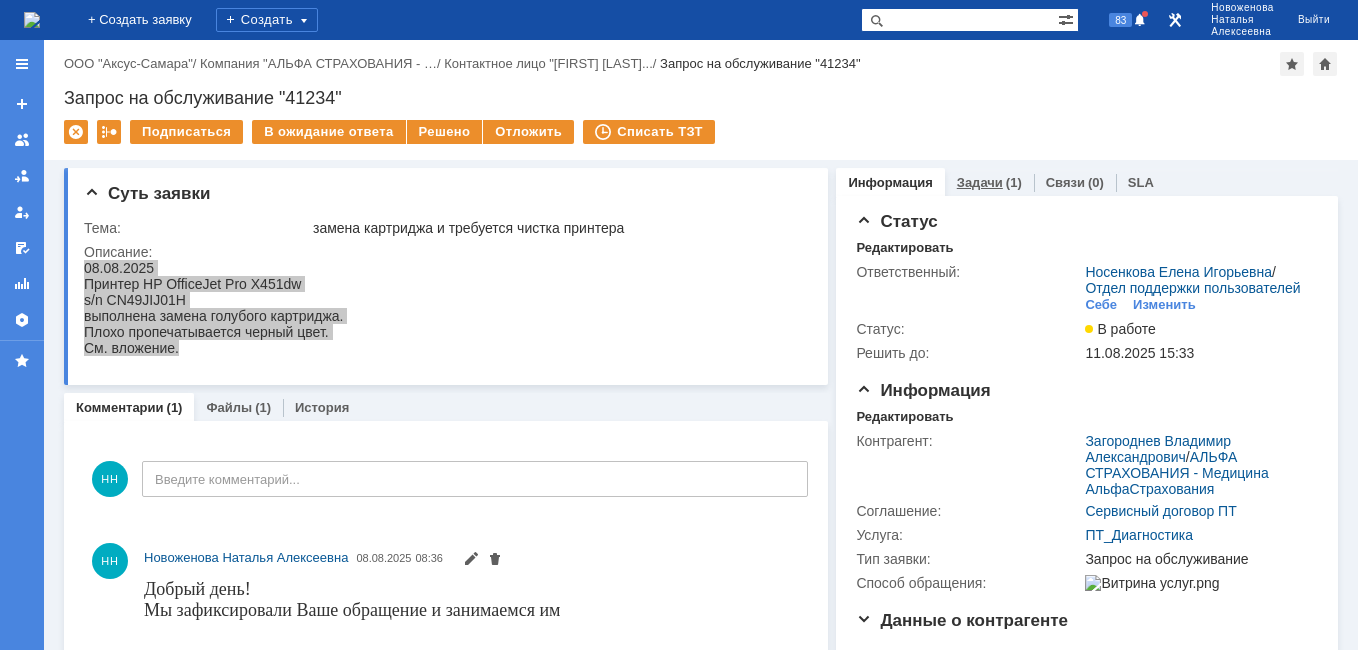 click on "Задачи" at bounding box center (980, 182) 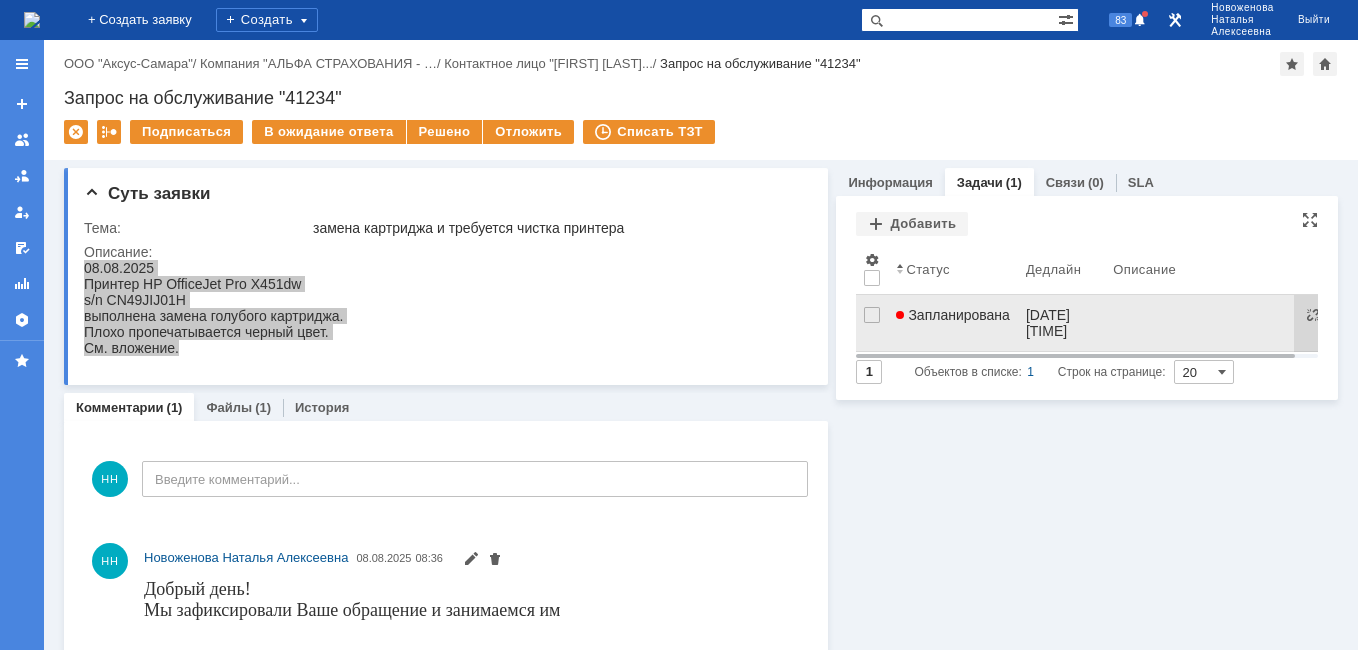 click on "Запланирована" at bounding box center [953, 315] 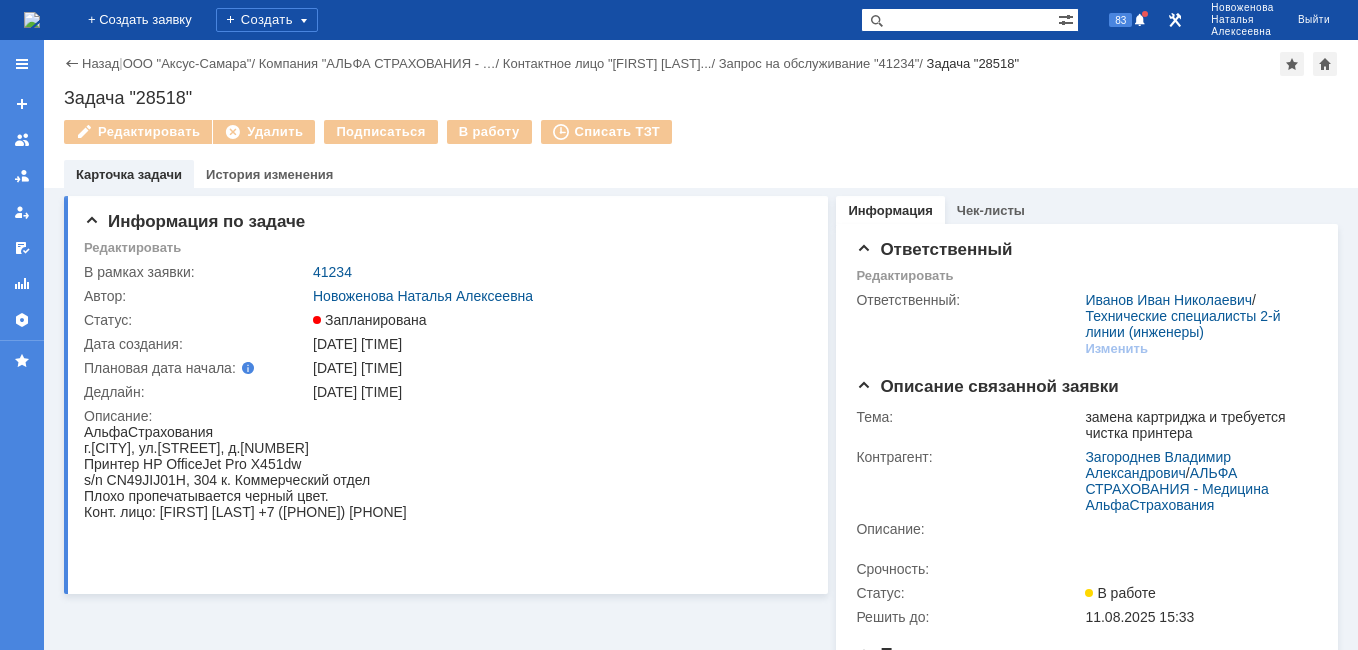 scroll, scrollTop: 0, scrollLeft: 0, axis: both 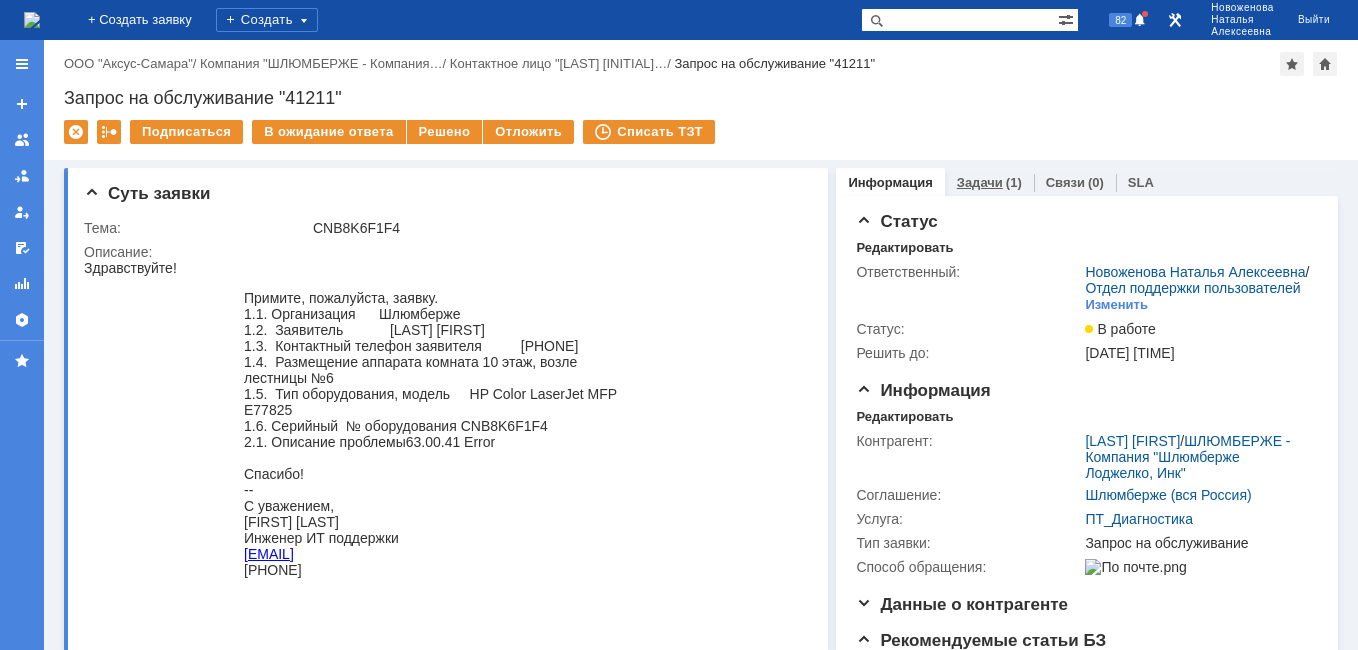 click on "Задачи" at bounding box center (980, 182) 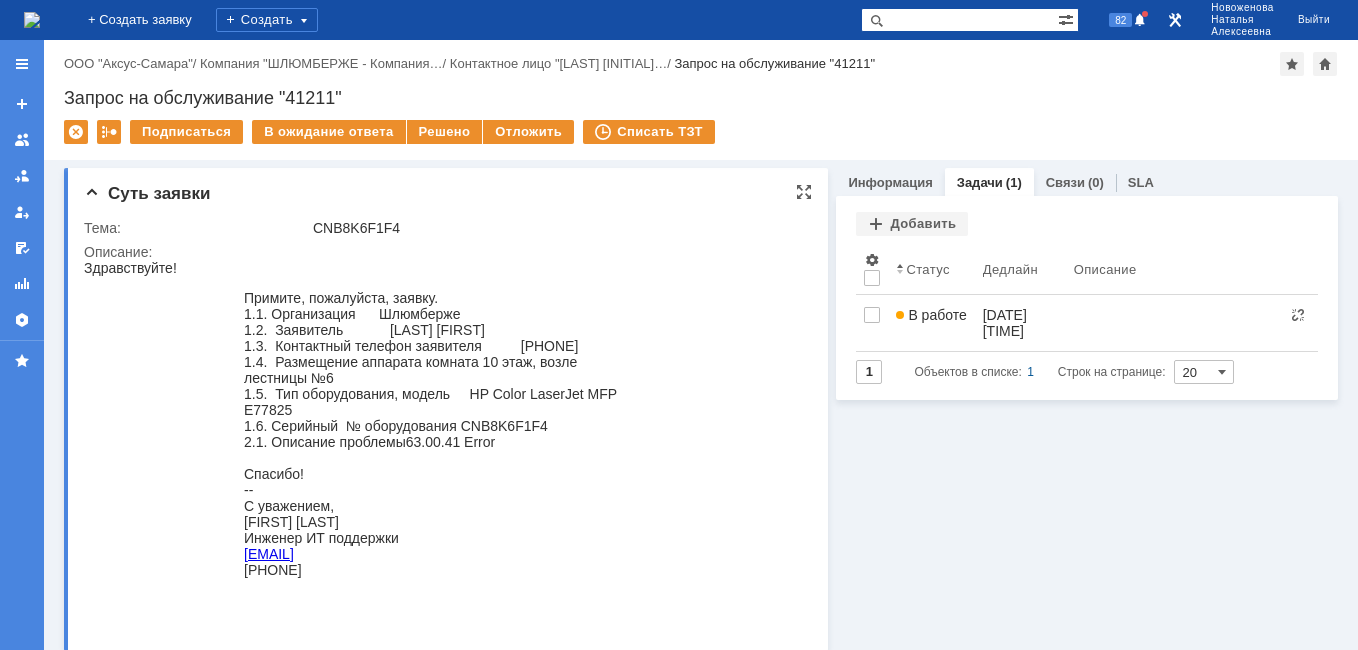 scroll, scrollTop: 0, scrollLeft: 0, axis: both 